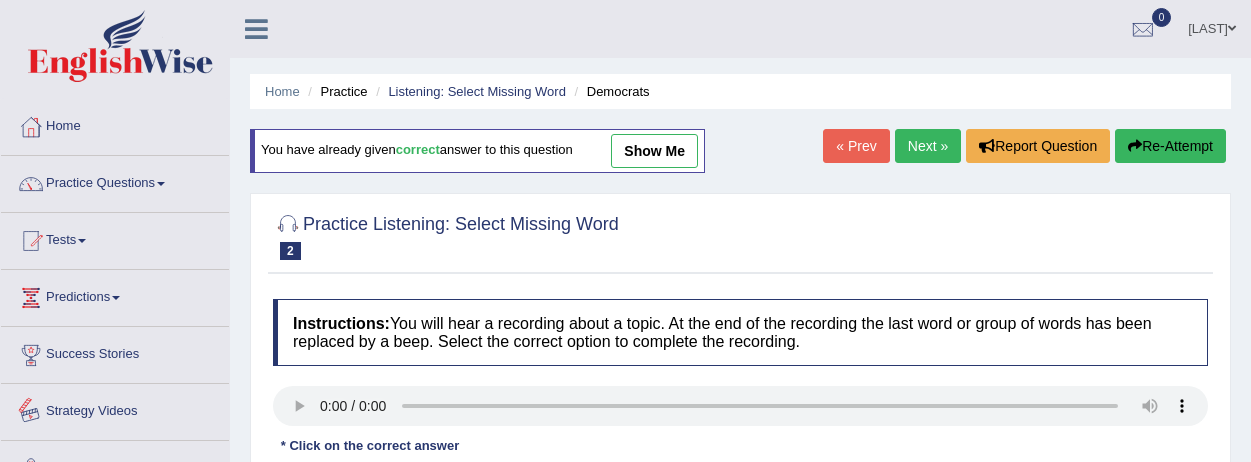 scroll, scrollTop: 200, scrollLeft: 0, axis: vertical 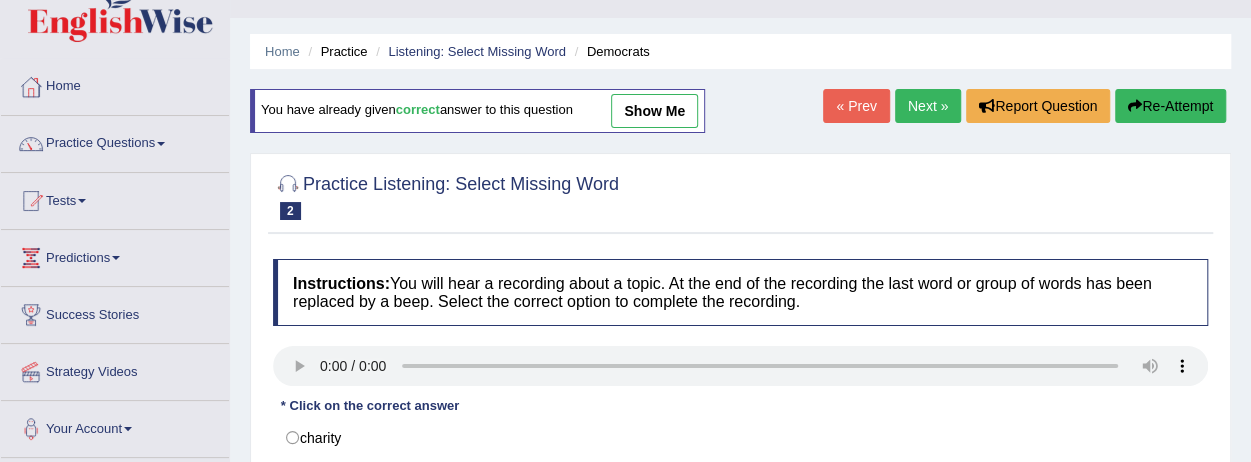 click on "Next »" at bounding box center [928, 106] 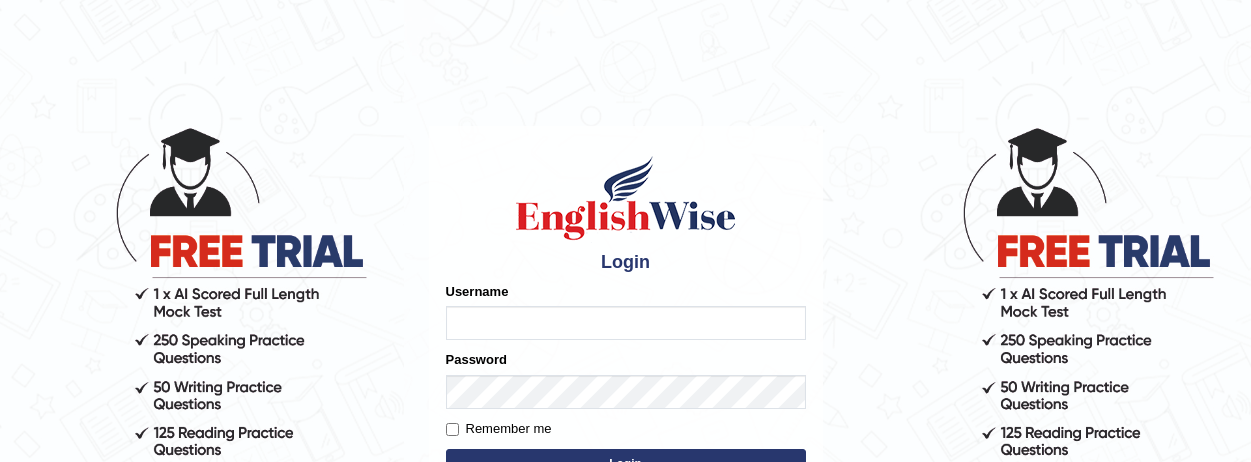 scroll, scrollTop: 0, scrollLeft: 0, axis: both 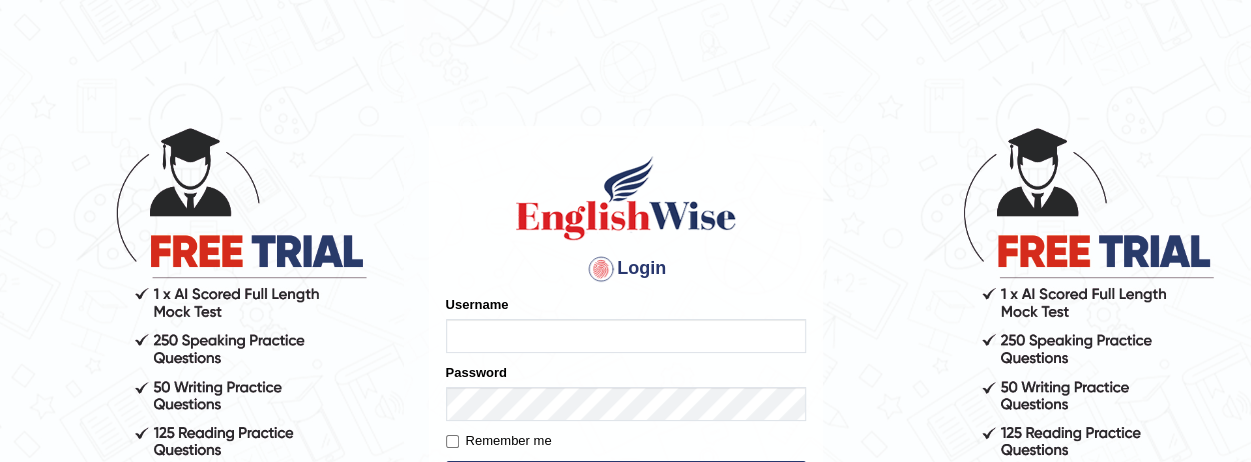 type on "maliny" 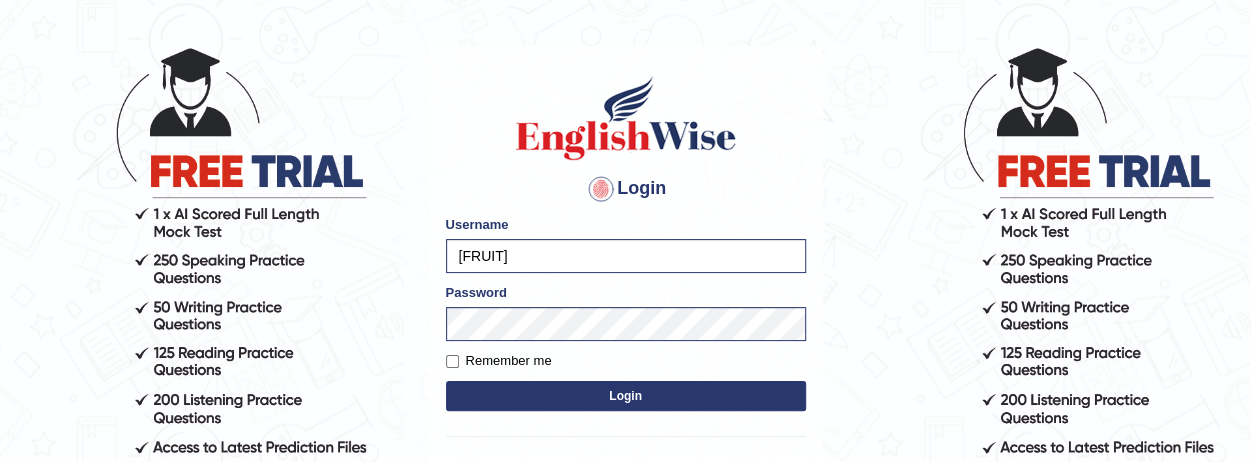 scroll, scrollTop: 120, scrollLeft: 0, axis: vertical 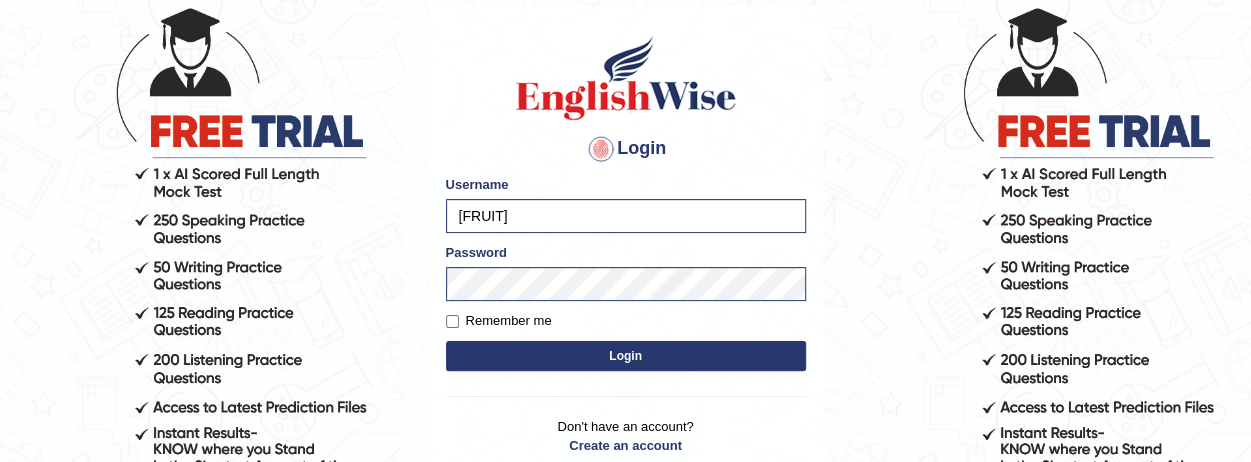 click on "Login" at bounding box center [626, 356] 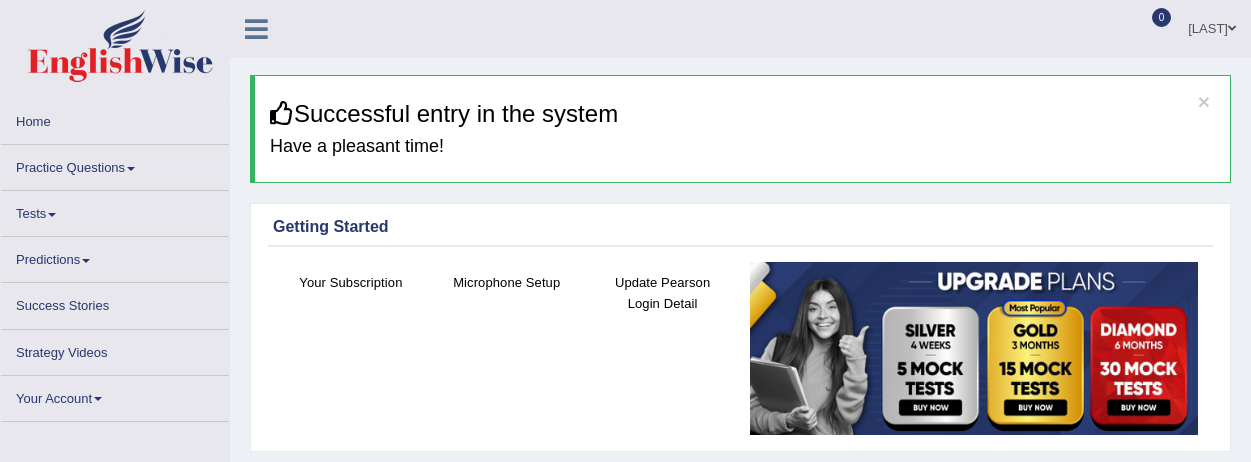 scroll, scrollTop: 0, scrollLeft: 0, axis: both 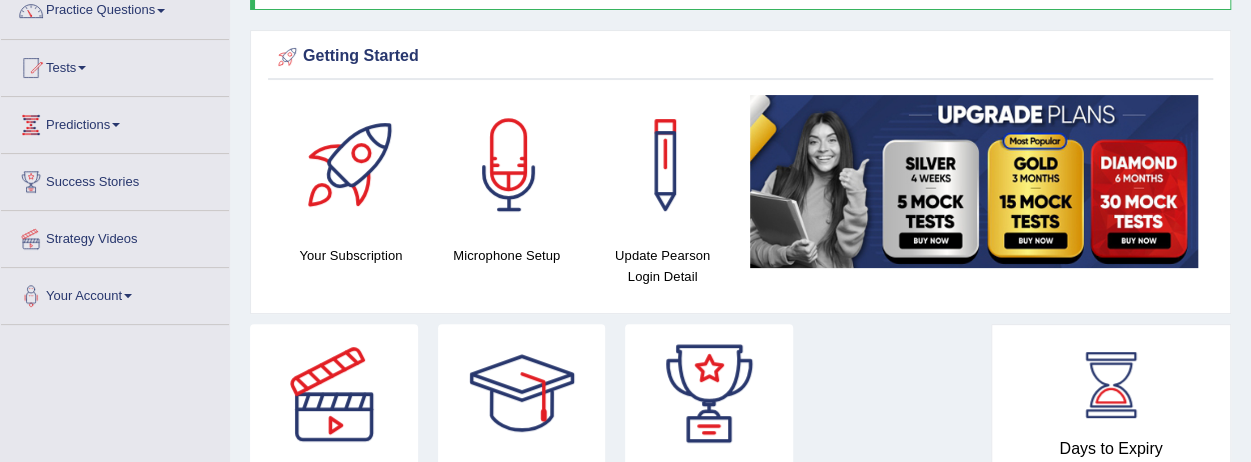 click at bounding box center (82, 68) 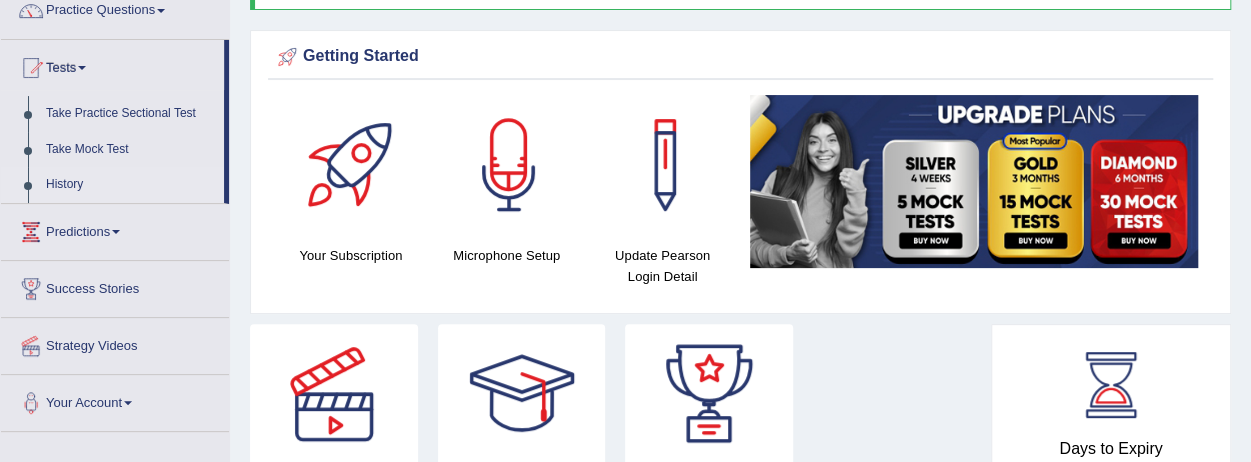 click on "History" at bounding box center [130, 185] 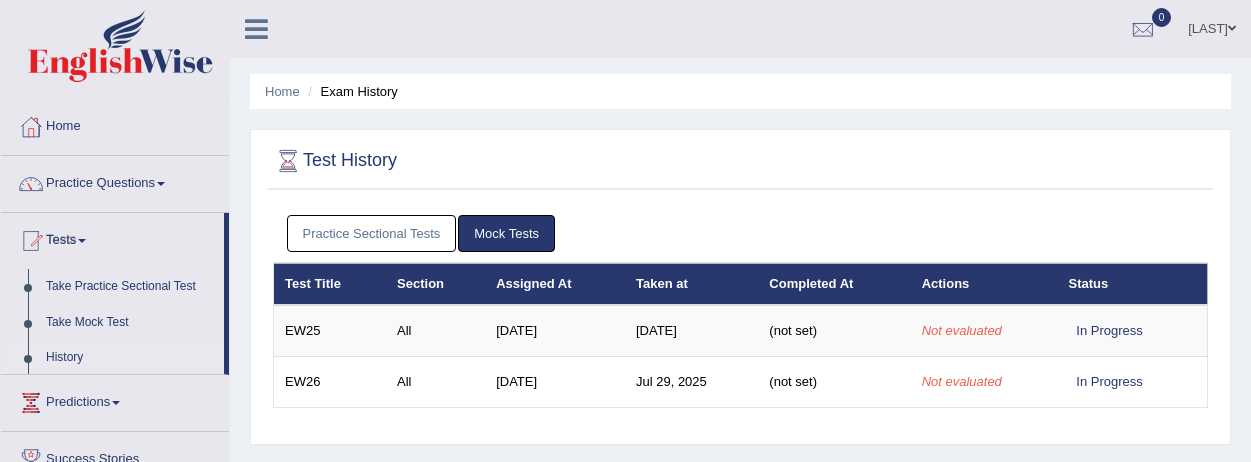 scroll, scrollTop: 0, scrollLeft: 0, axis: both 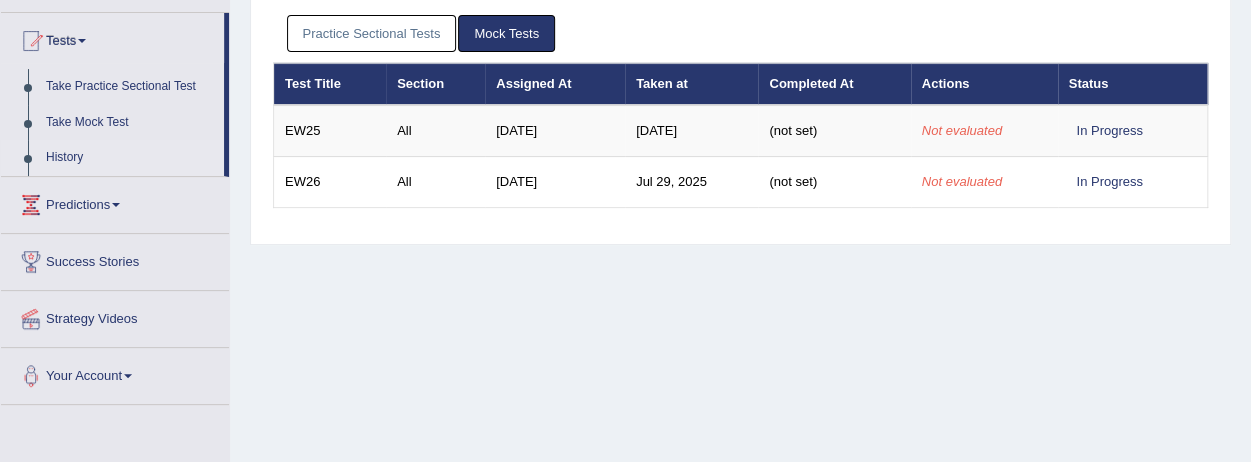 click on "Practice Sectional Tests" at bounding box center (372, 33) 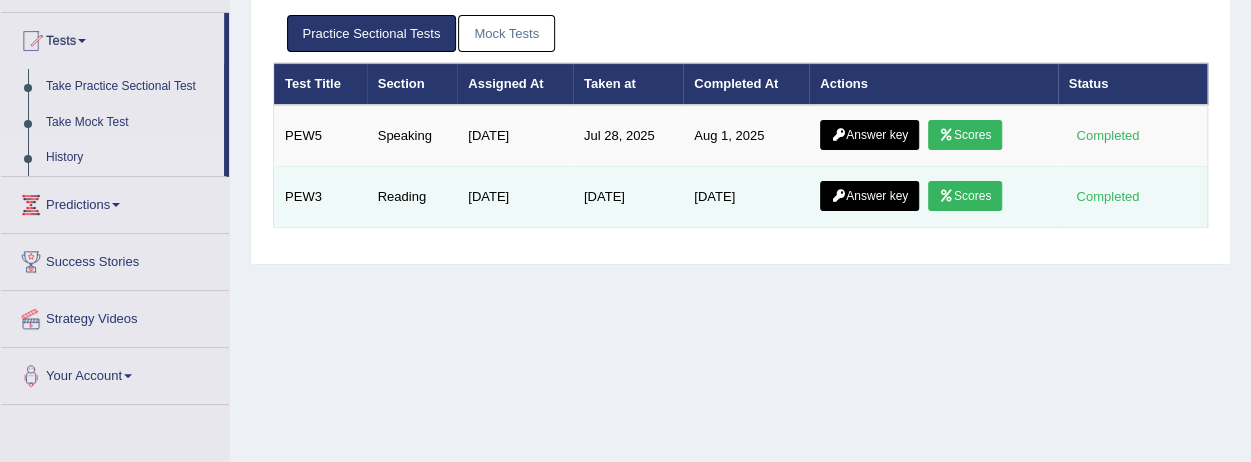 click on "Scores" at bounding box center [965, 196] 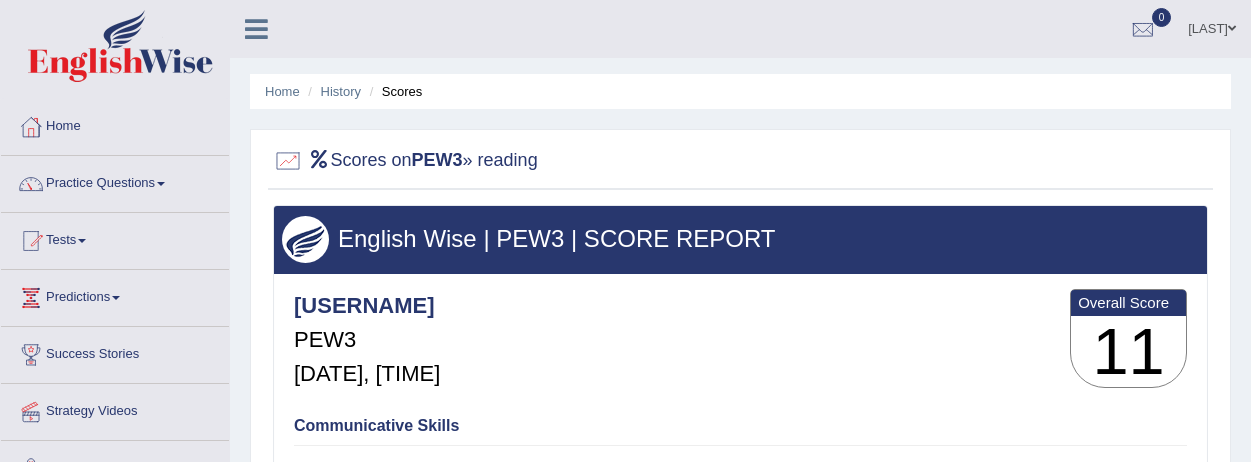 scroll, scrollTop: 0, scrollLeft: 0, axis: both 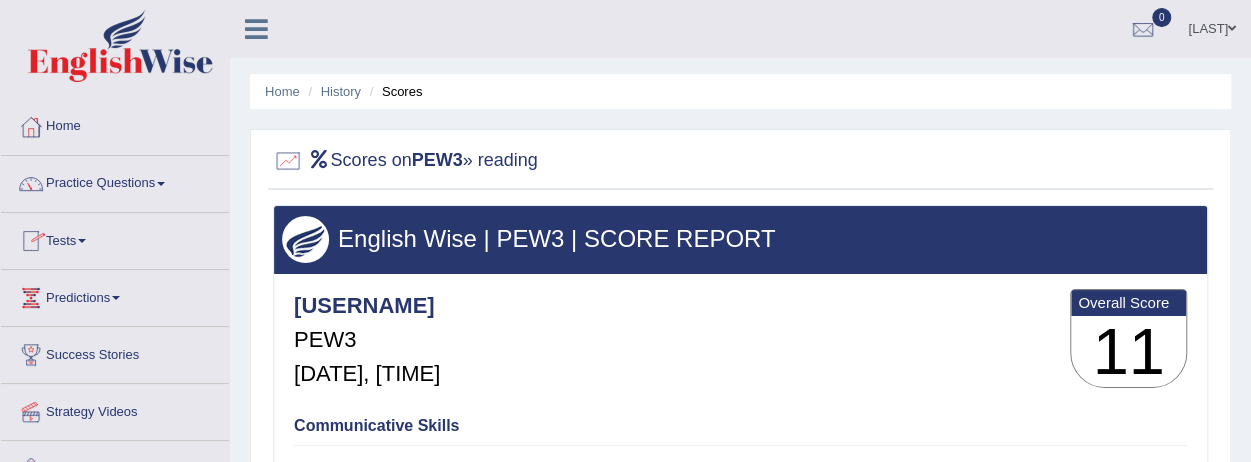 click on "Tests" at bounding box center [115, 238] 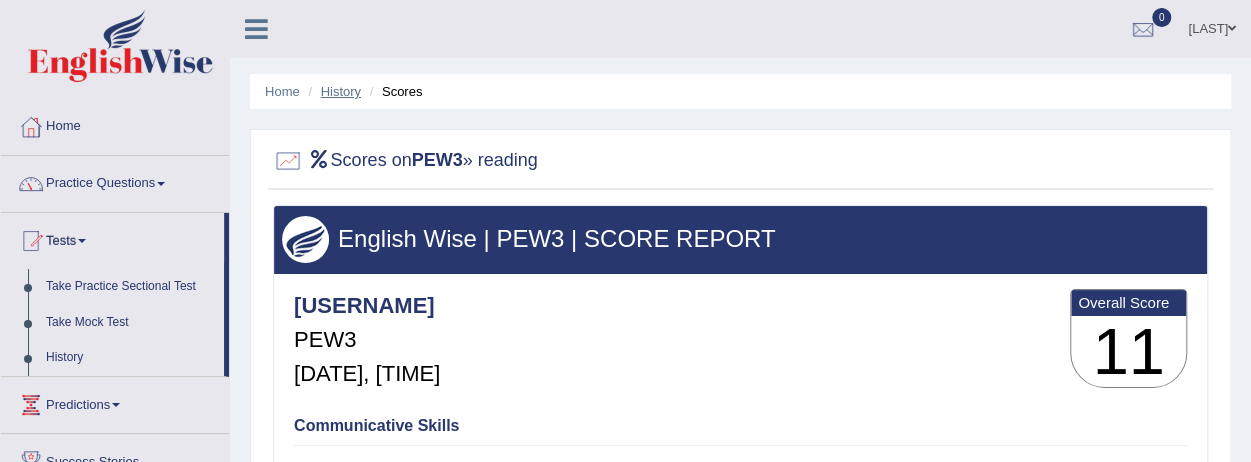 click on "History" at bounding box center (341, 91) 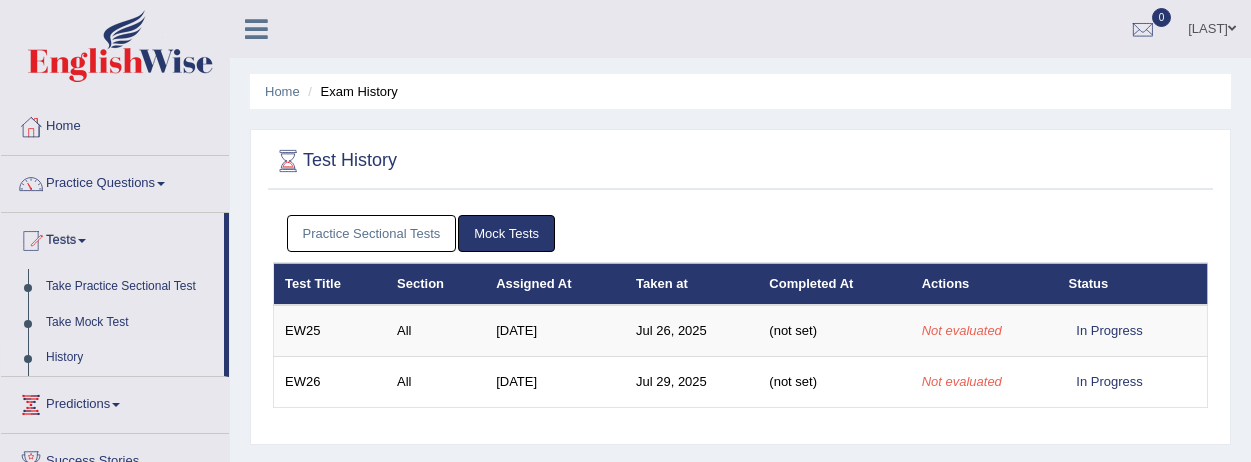 scroll, scrollTop: 0, scrollLeft: 0, axis: both 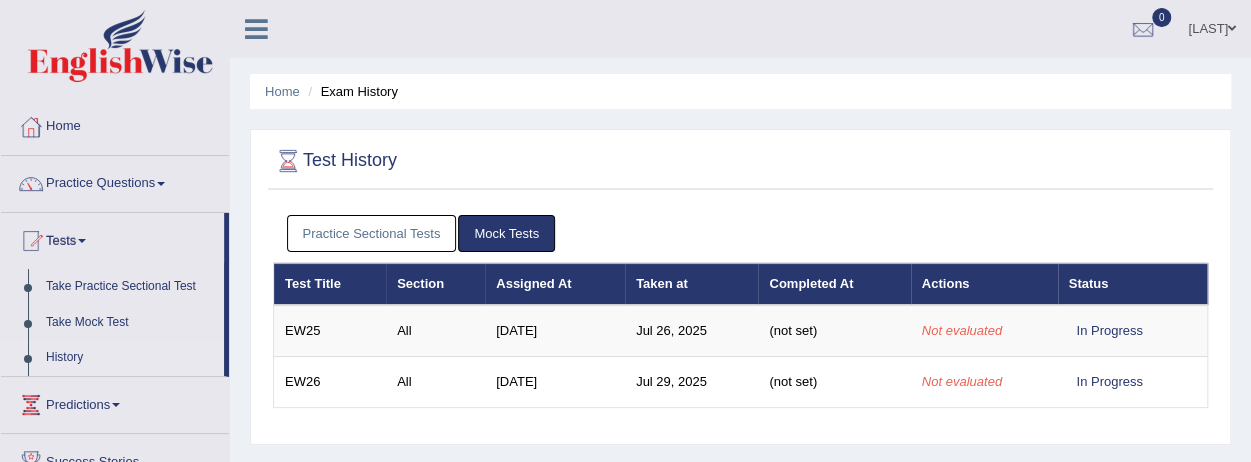 click on "Practice Sectional Tests" at bounding box center (372, 233) 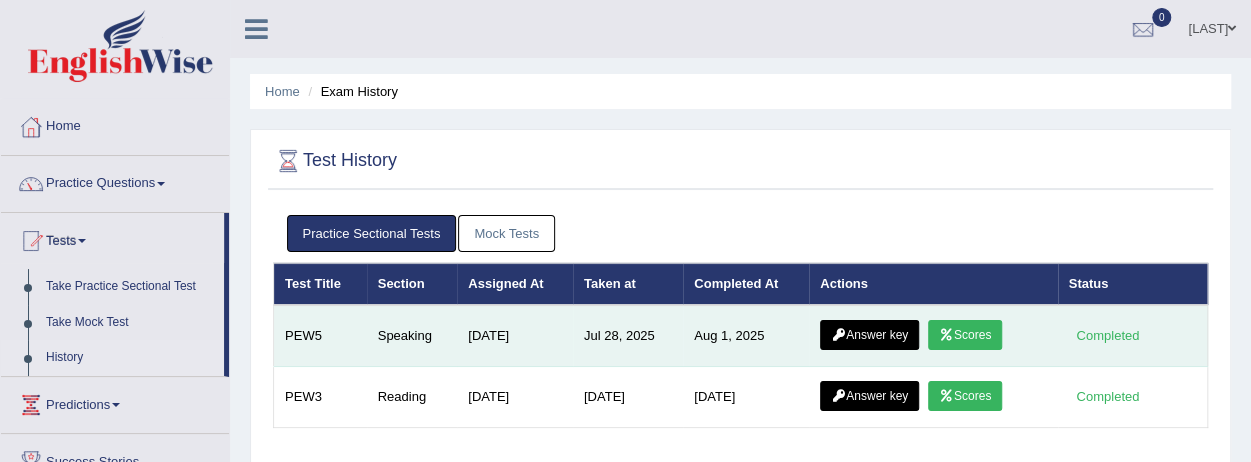 click on "Scores" at bounding box center (965, 335) 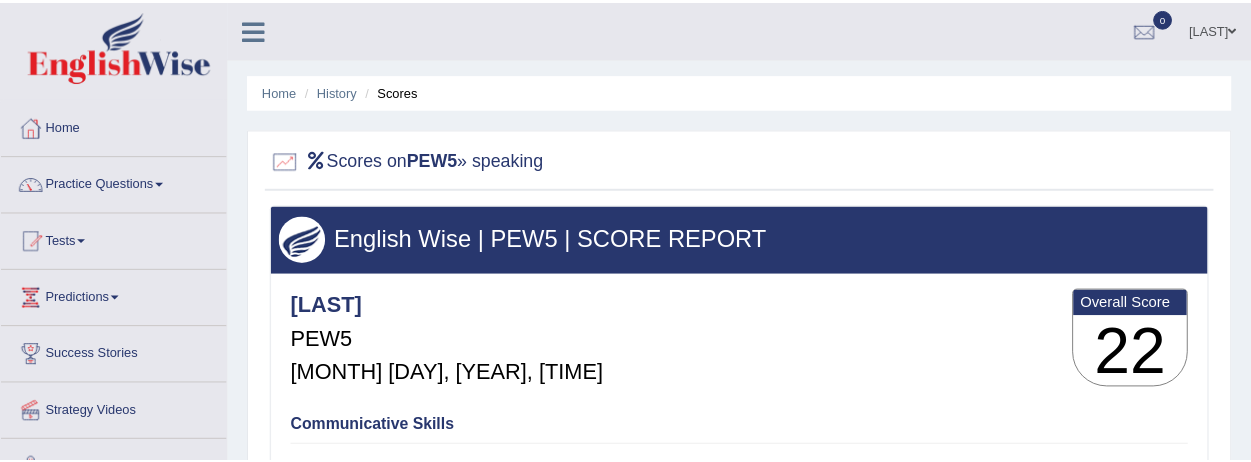 scroll, scrollTop: 0, scrollLeft: 0, axis: both 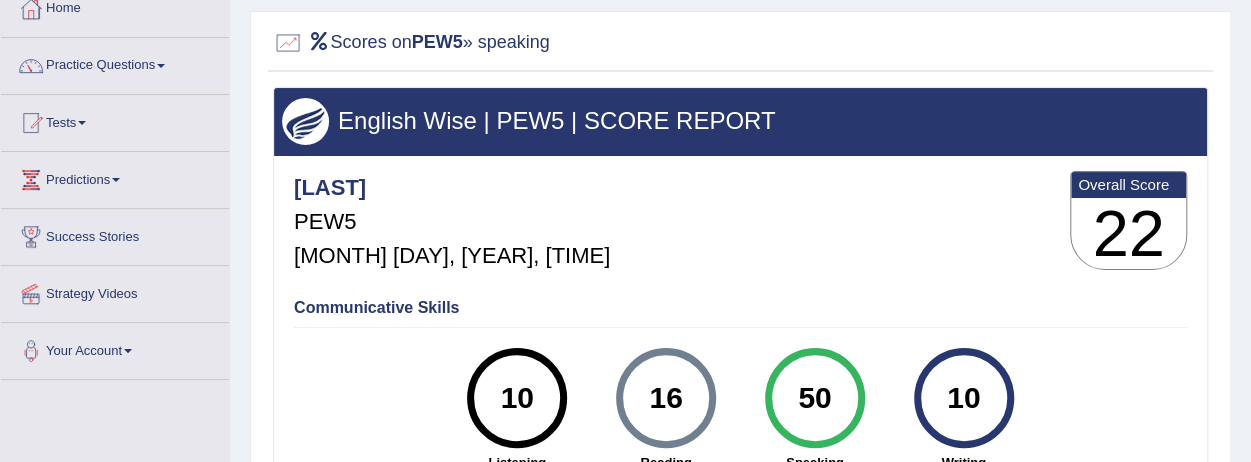 click on "Tests" at bounding box center (115, 120) 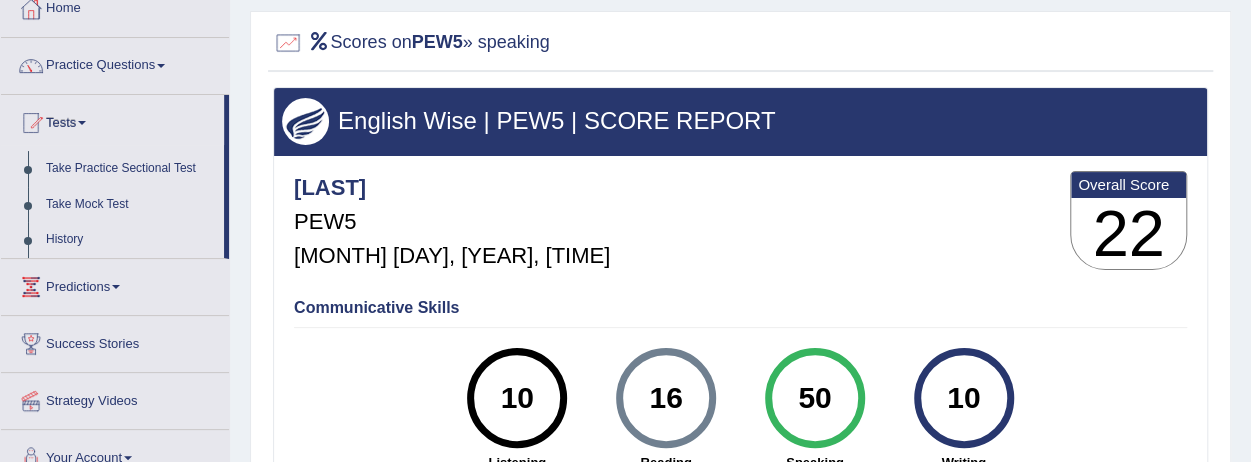 click on "Practice Questions" at bounding box center [115, 63] 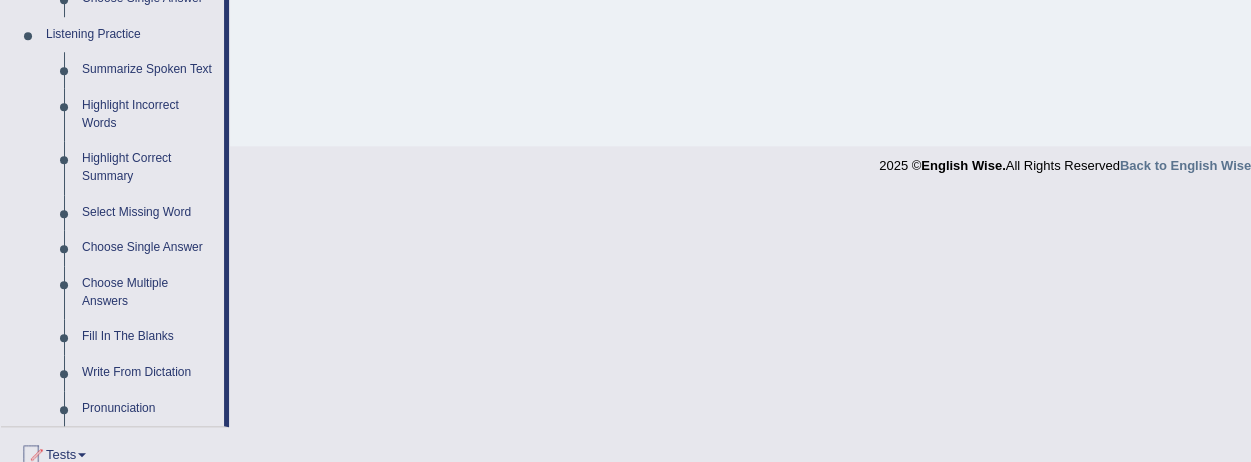scroll, scrollTop: 842, scrollLeft: 0, axis: vertical 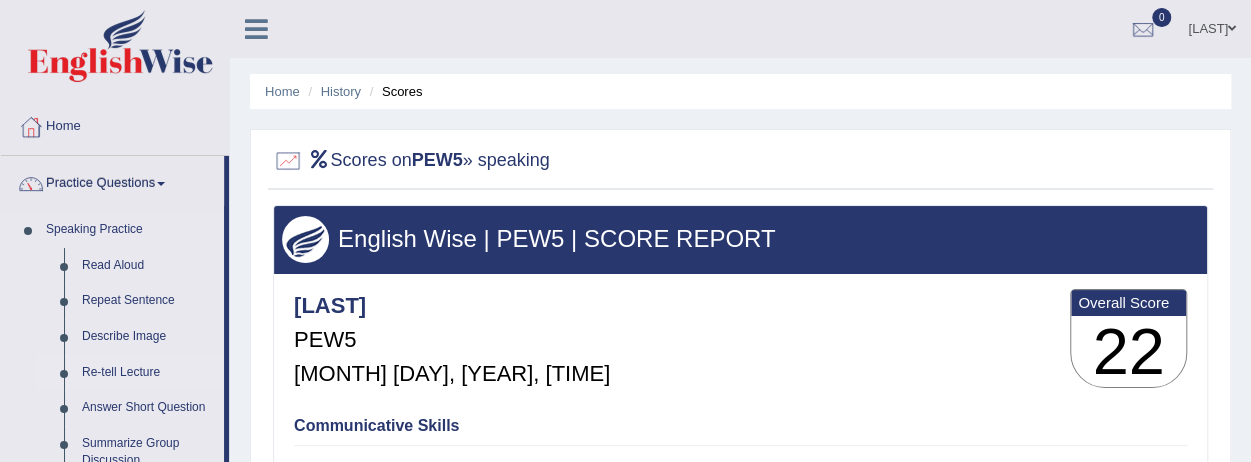 click on "Re-tell Lecture" at bounding box center (148, 373) 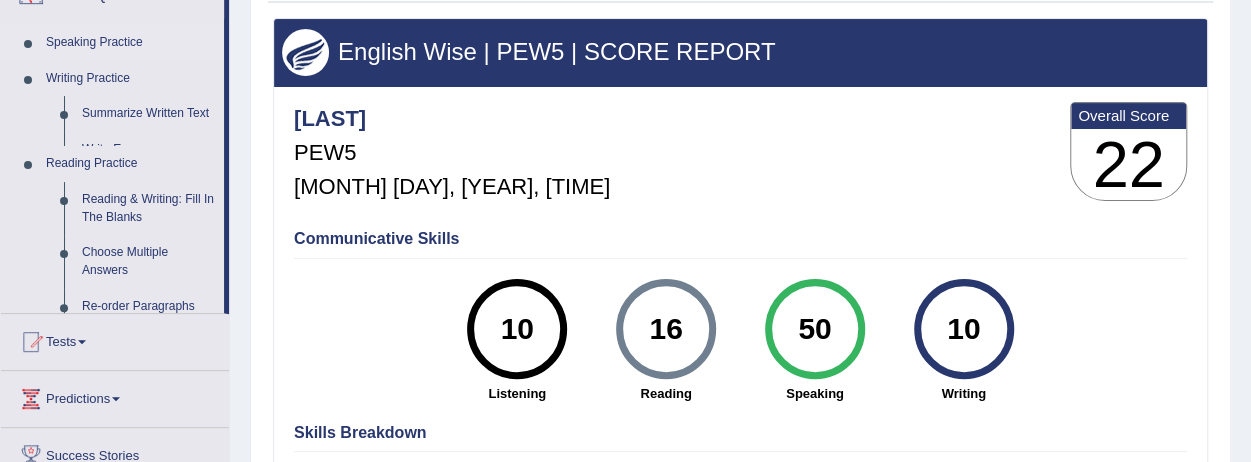 scroll, scrollTop: 536, scrollLeft: 0, axis: vertical 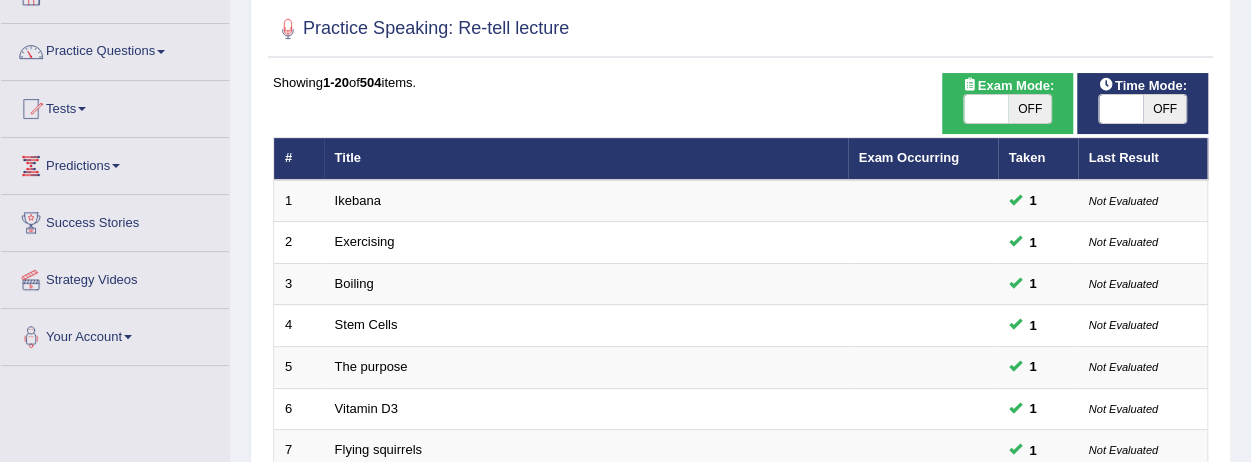 click on "Tests" at bounding box center [115, 106] 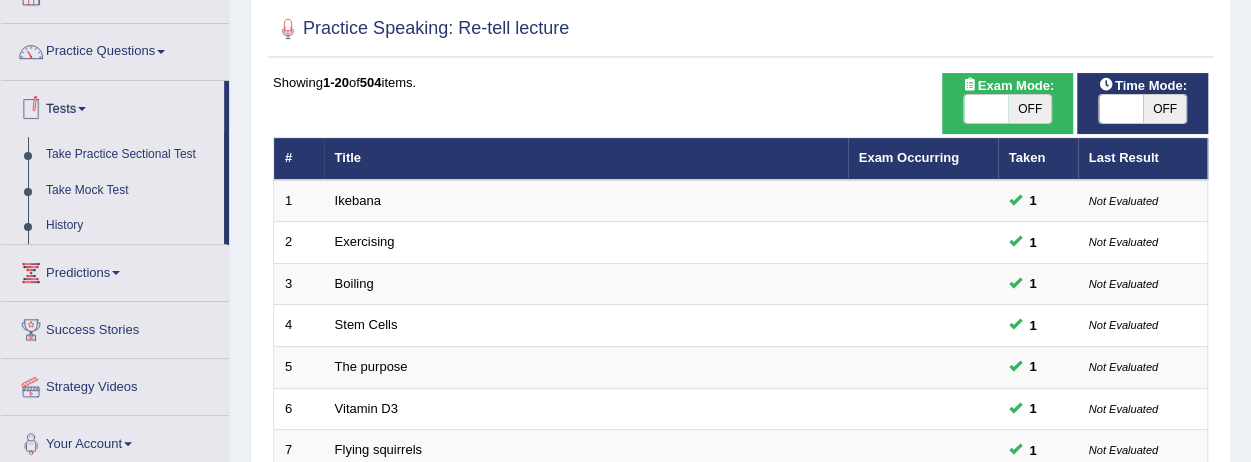 click on "Take Practice Sectional Test" at bounding box center [130, 155] 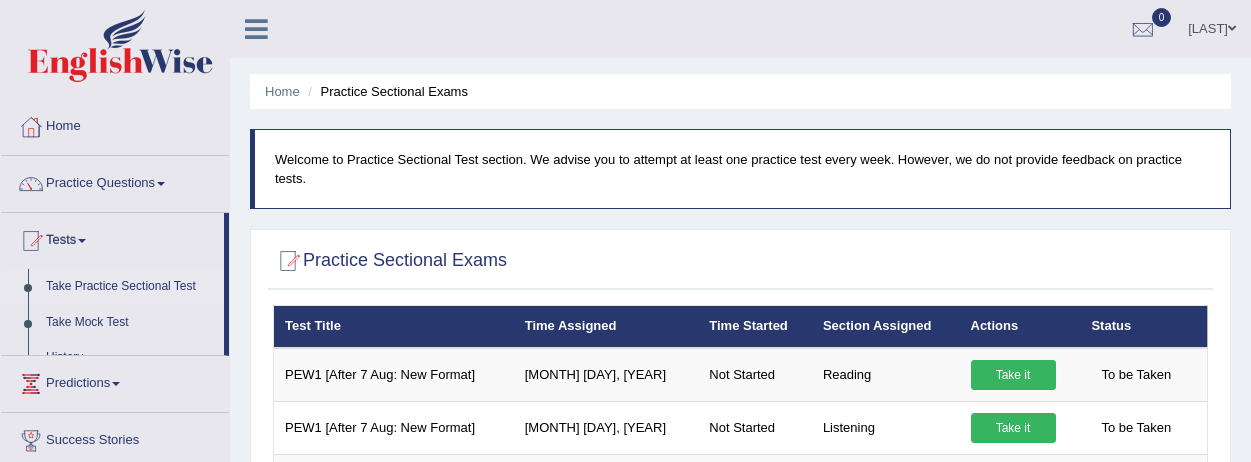 scroll, scrollTop: 0, scrollLeft: 0, axis: both 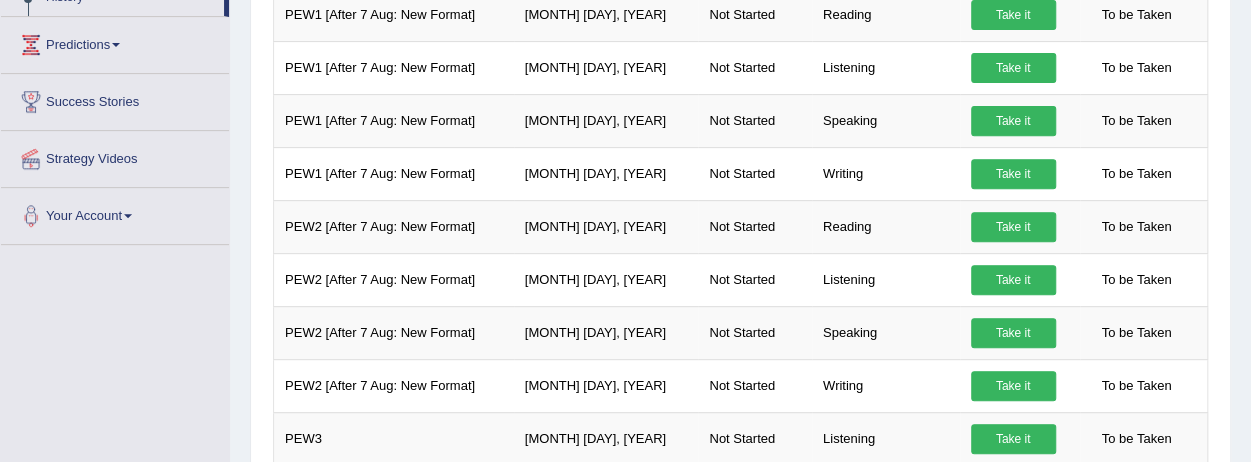 click on "Toggle navigation
Home
Practice Questions   Speaking Practice Read Aloud
Repeat Sentence
Describe Image
Re-tell Lecture
Answer Short Question
Summarize Group Discussion
Respond To A Situation
Writing Practice  Summarize Written Text
Write Essay
Reading Practice  Reading & Writing: Fill In The Blanks
Choose Multiple Answers
Re-order Paragraphs
Fill In The Blanks
Choose Single Answer
Listening Practice  Summarize Spoken Text
Highlight Incorrect Words
Highlight Correct Summary
Select Missing Word
Choose Single Answer
Choose Multiple Answers
Fill In The Blanks
Write From Dictation
Pronunciation
Tests  Take Practice Sectional Test
Take Mock Test" at bounding box center [625, 443] 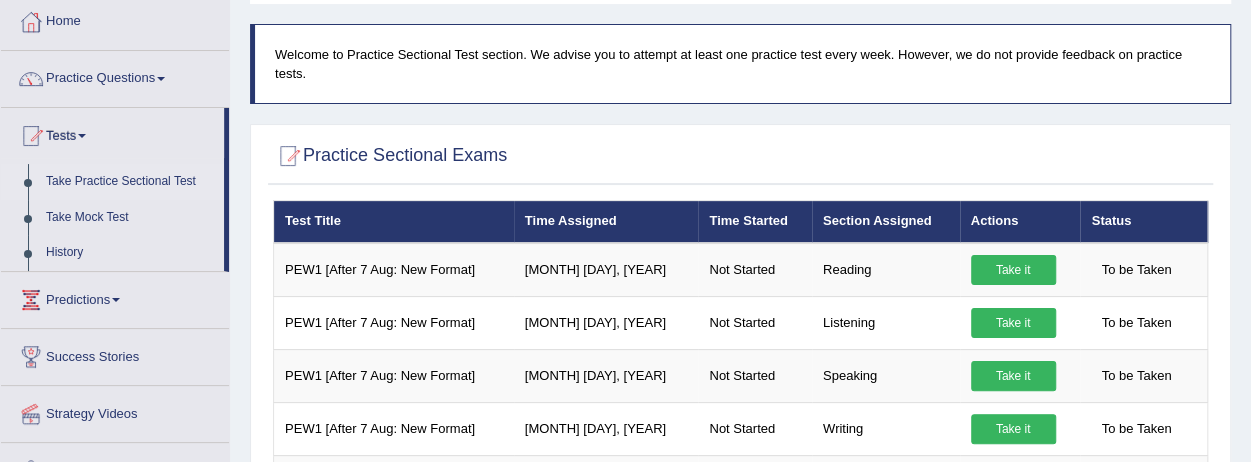 scroll, scrollTop: 101, scrollLeft: 0, axis: vertical 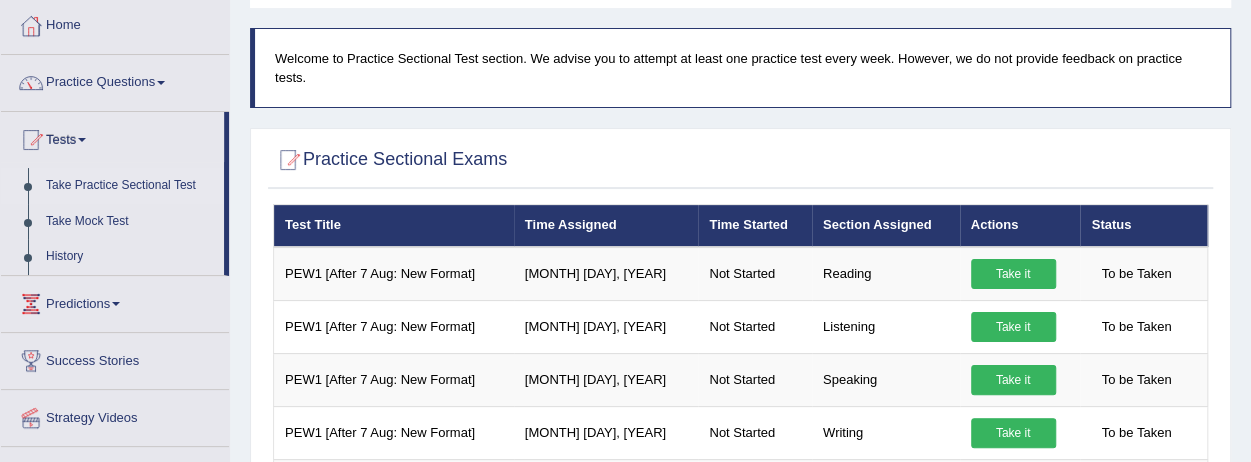 click on "Practice Questions" at bounding box center (115, 80) 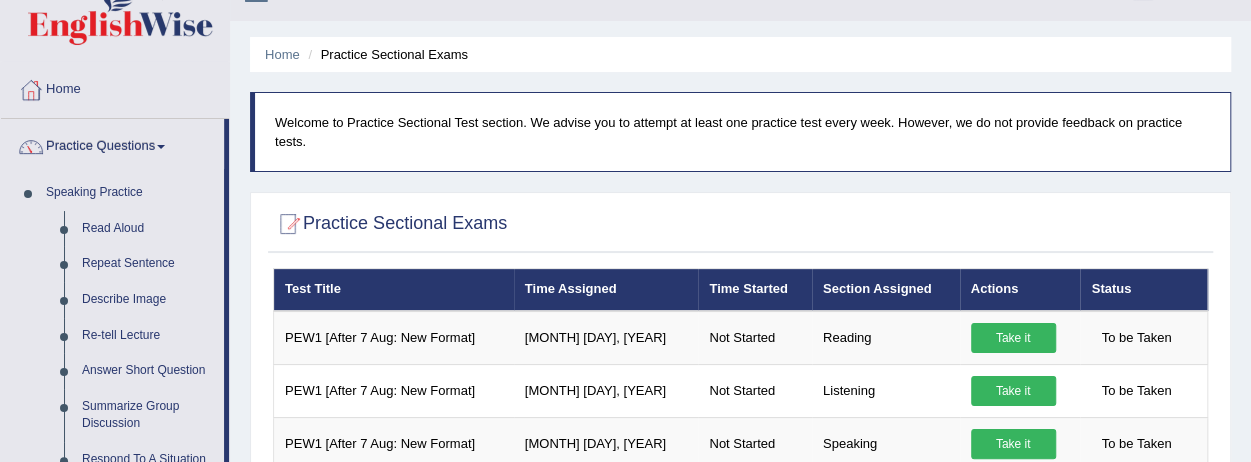 scroll, scrollTop: 0, scrollLeft: 0, axis: both 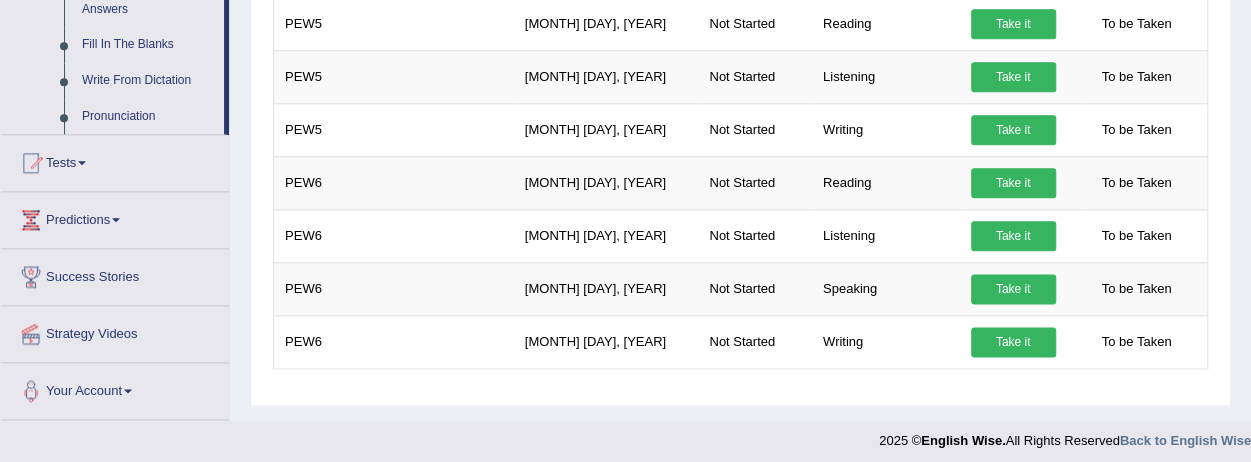 click on "Tests" at bounding box center [115, 160] 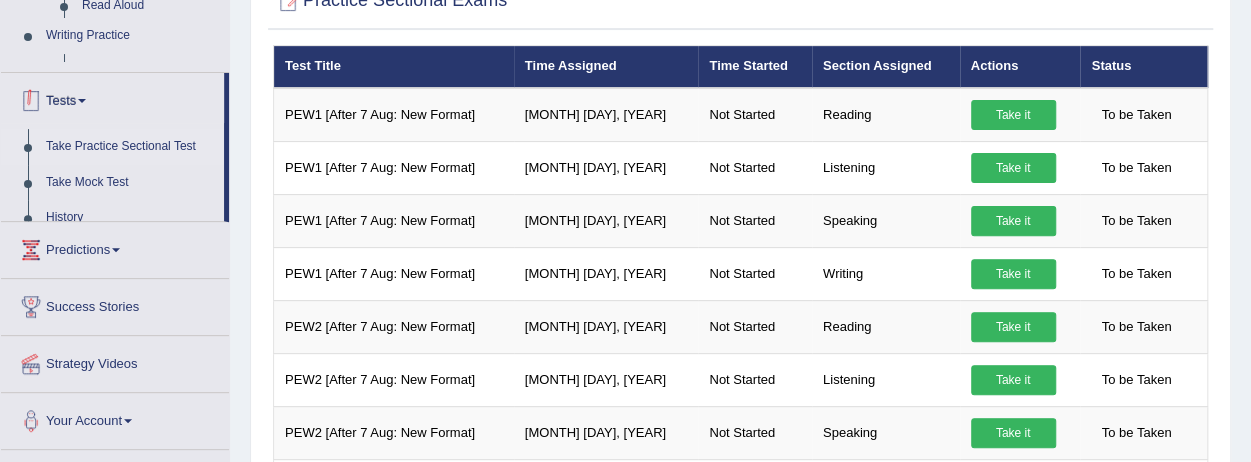 scroll, scrollTop: 239, scrollLeft: 0, axis: vertical 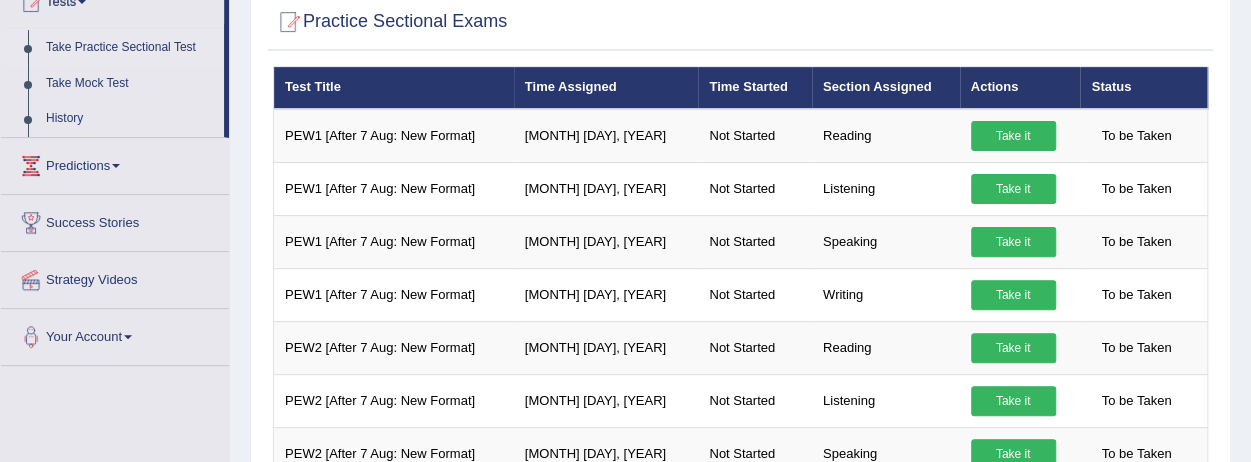 click on "Take Practice Sectional Test" at bounding box center [130, 48] 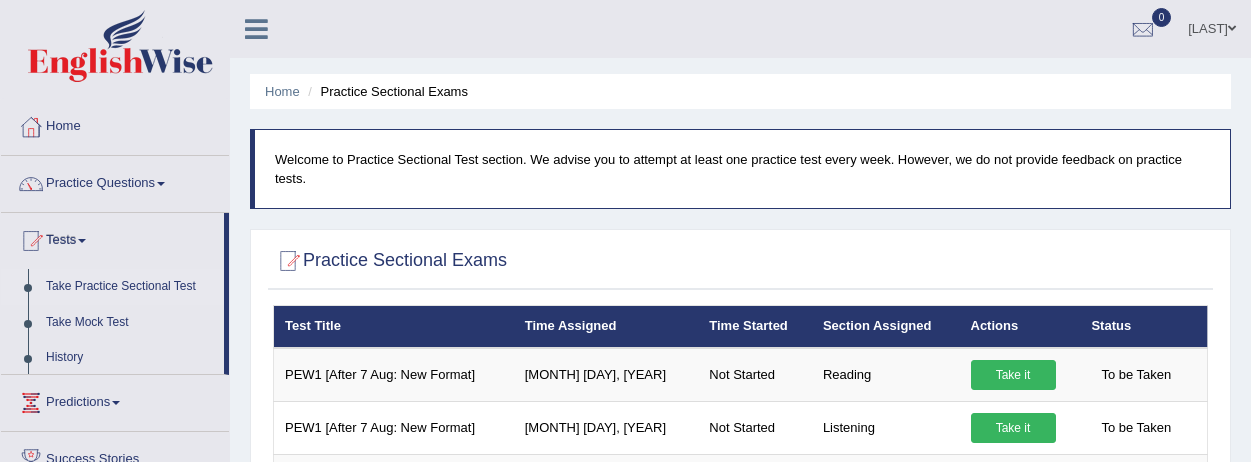 scroll, scrollTop: 0, scrollLeft: 0, axis: both 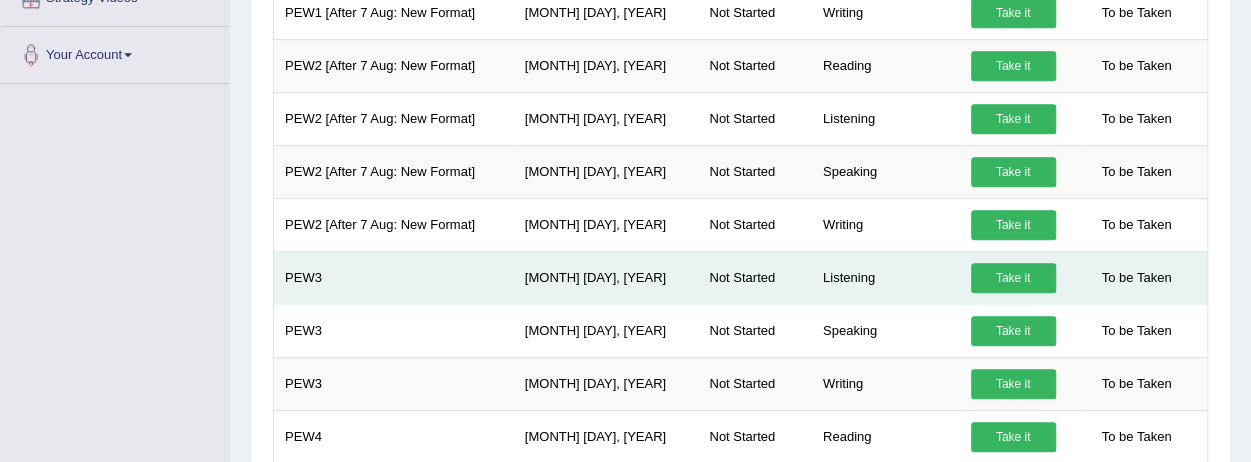 click on "Take it" at bounding box center (1013, 278) 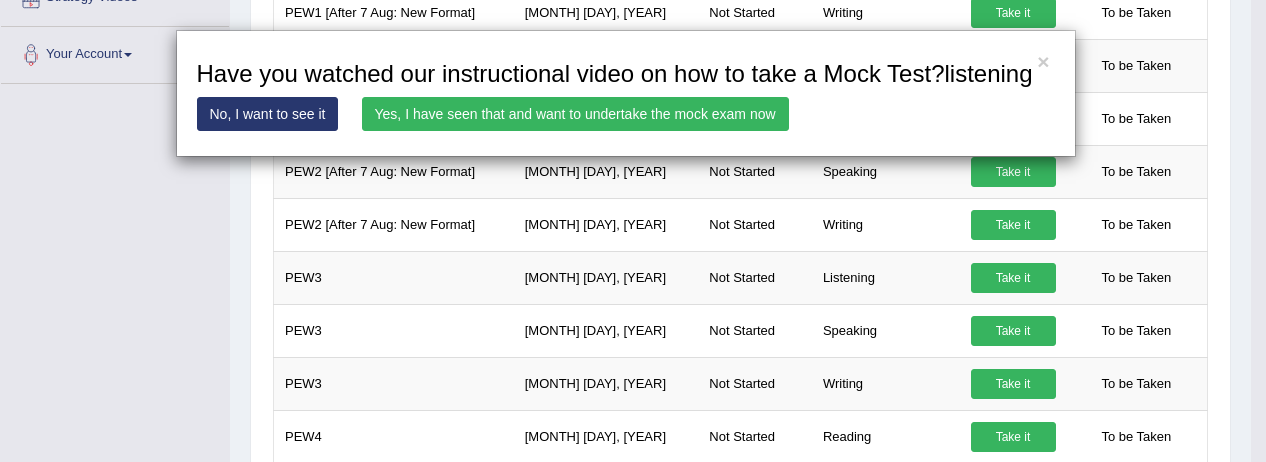 click on "Yes, I have seen that and want to undertake the mock exam now" at bounding box center (575, 114) 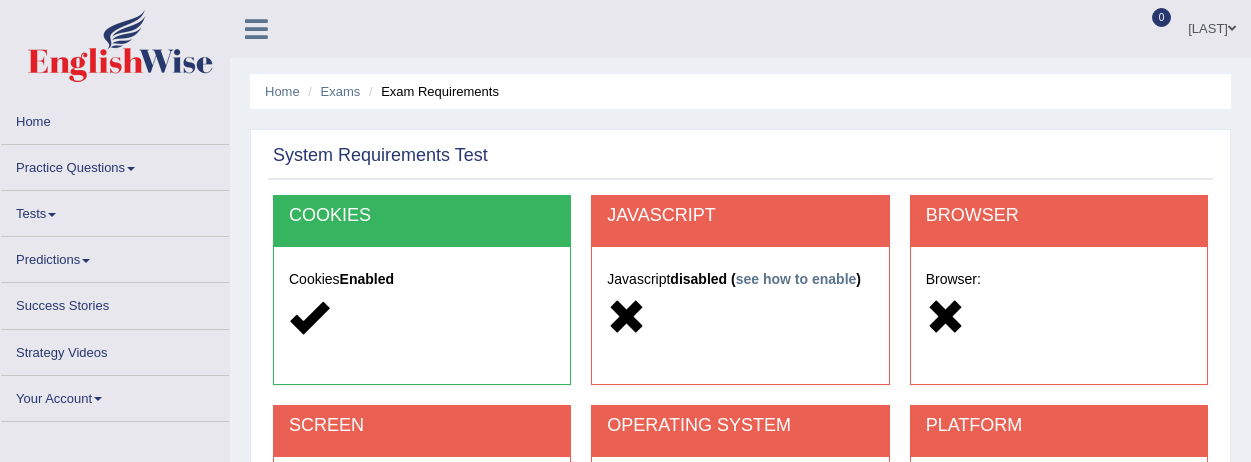 scroll, scrollTop: 0, scrollLeft: 0, axis: both 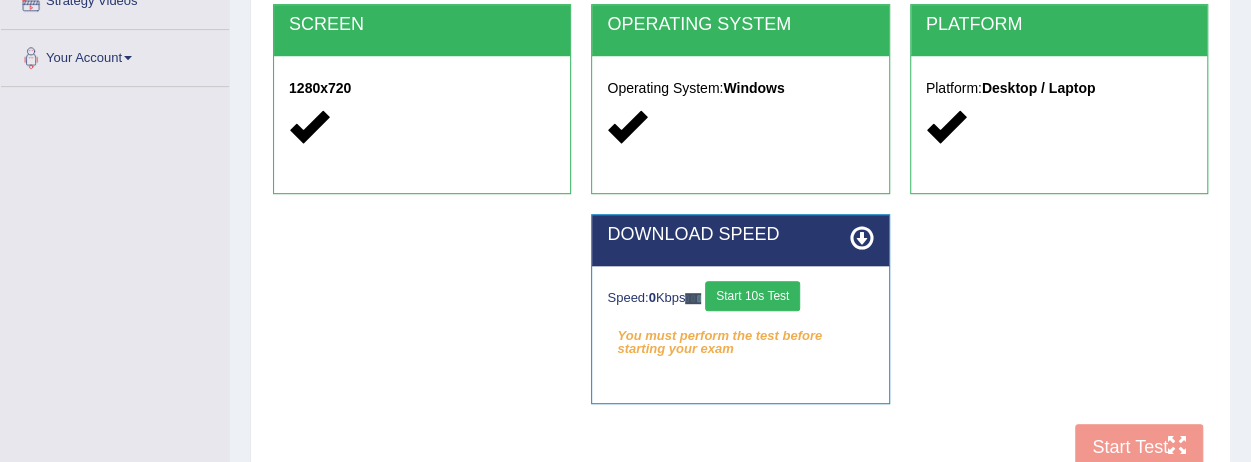 click on "You must perform the test before starting your exam" at bounding box center [740, 336] 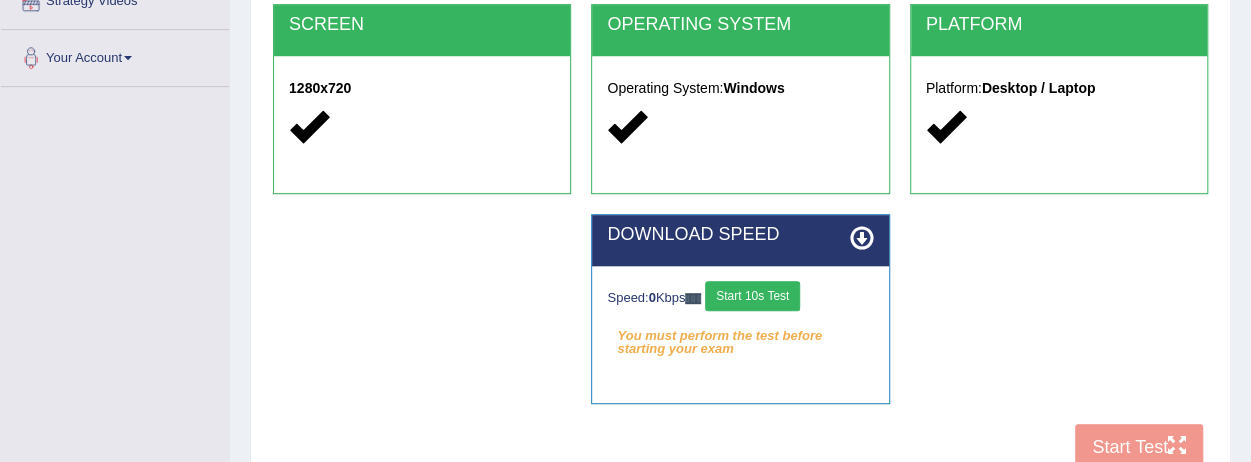 click on "You must perform the test before starting your exam" at bounding box center [740, 336] 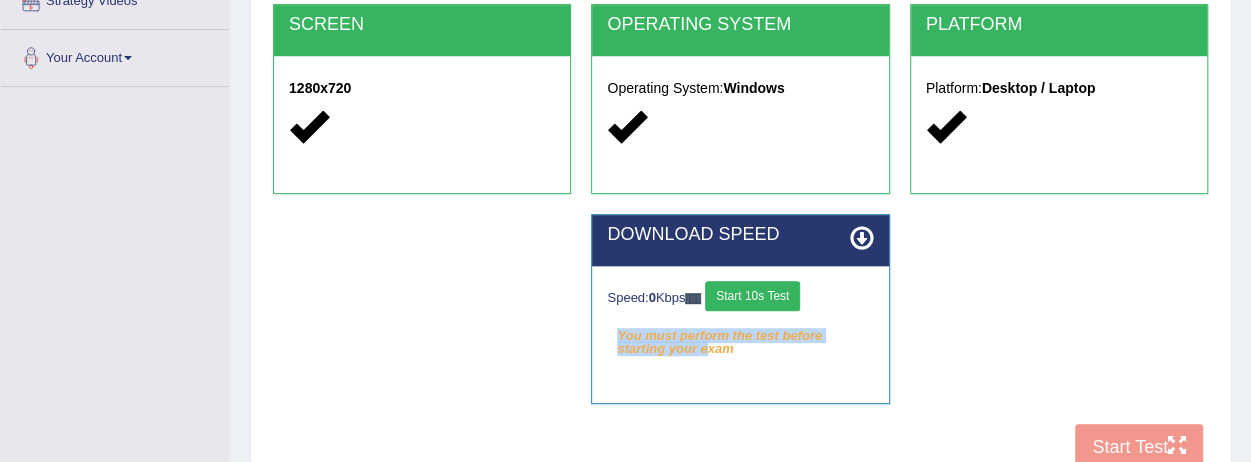 drag, startPoint x: 708, startPoint y: 349, endPoint x: 776, endPoint y: 283, distance: 94.76286 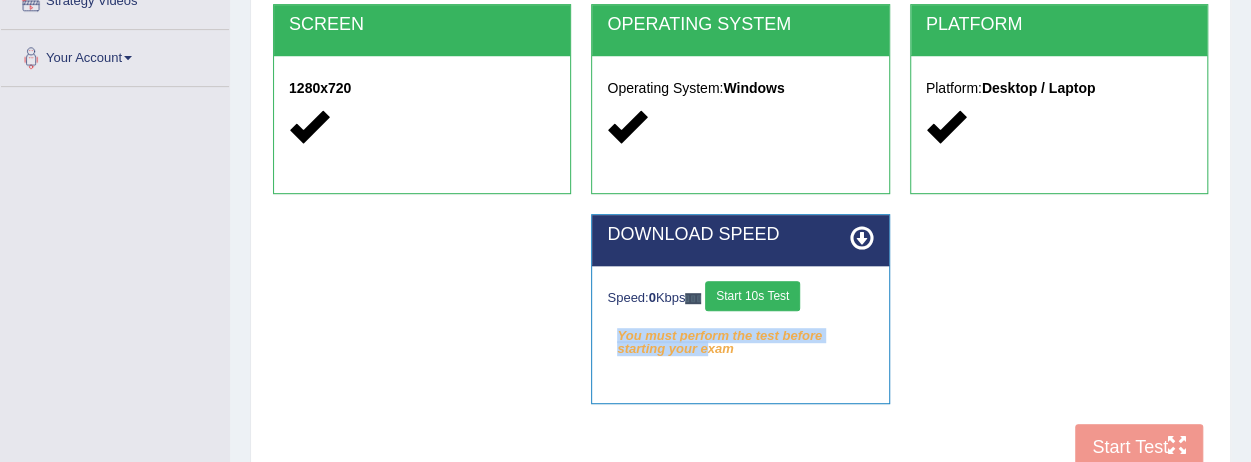 click on "Speed:  0  Kbps    Start 10s Test
You must perform the test before starting your exam
Select Audio Quality" at bounding box center [740, 316] 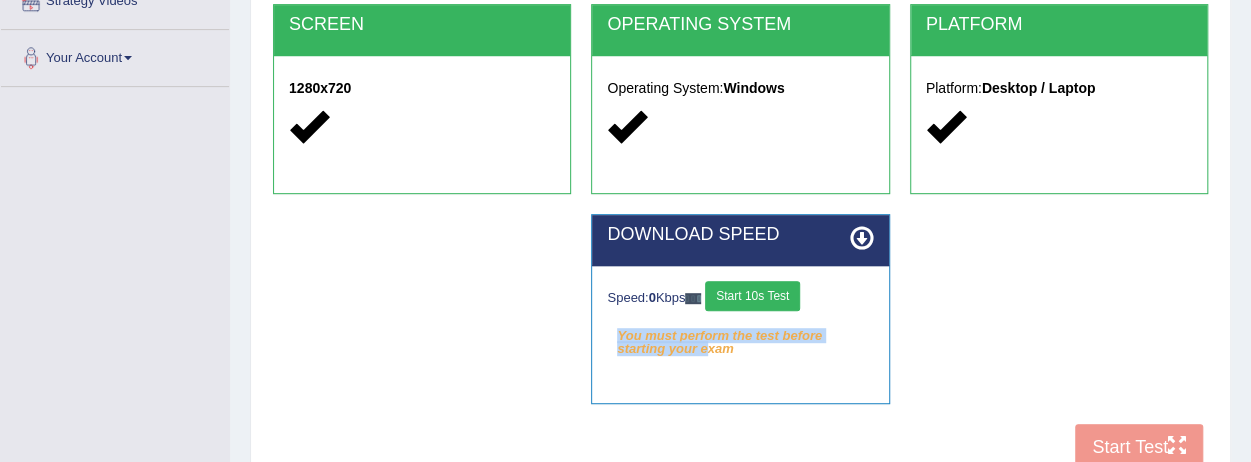 click on "Start 10s Test" at bounding box center (752, 296) 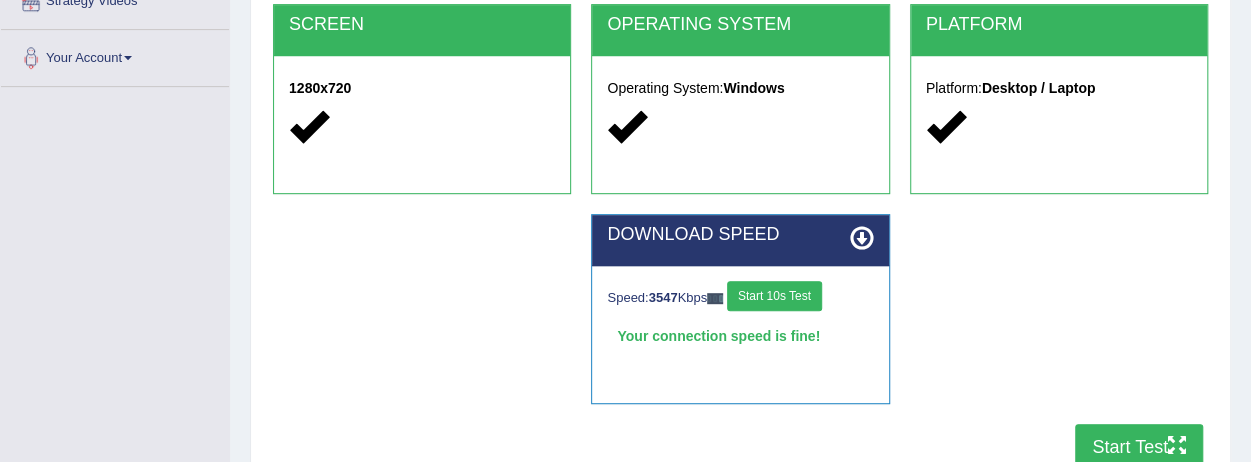 click on "Start Test" at bounding box center [1139, 447] 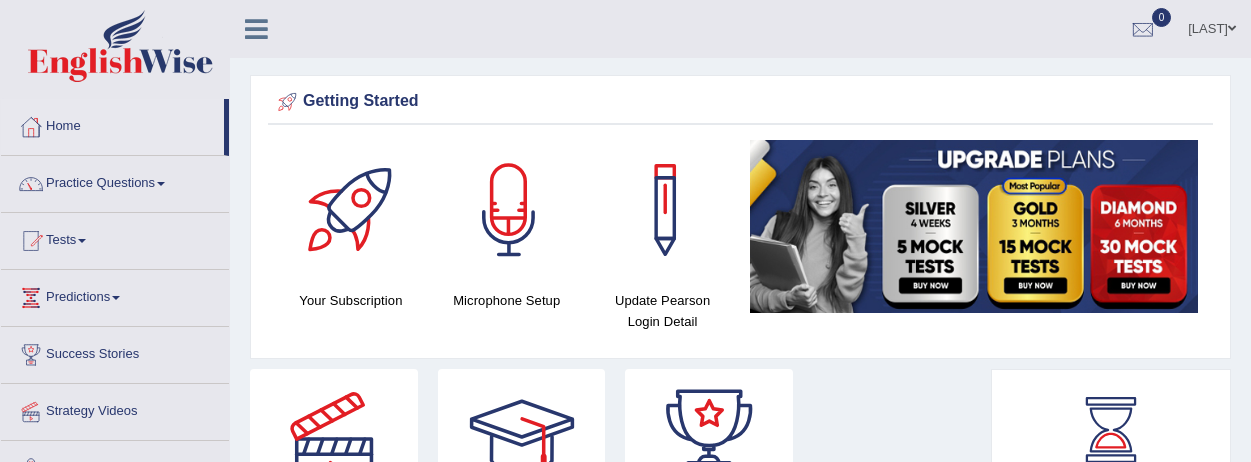 scroll, scrollTop: 0, scrollLeft: 0, axis: both 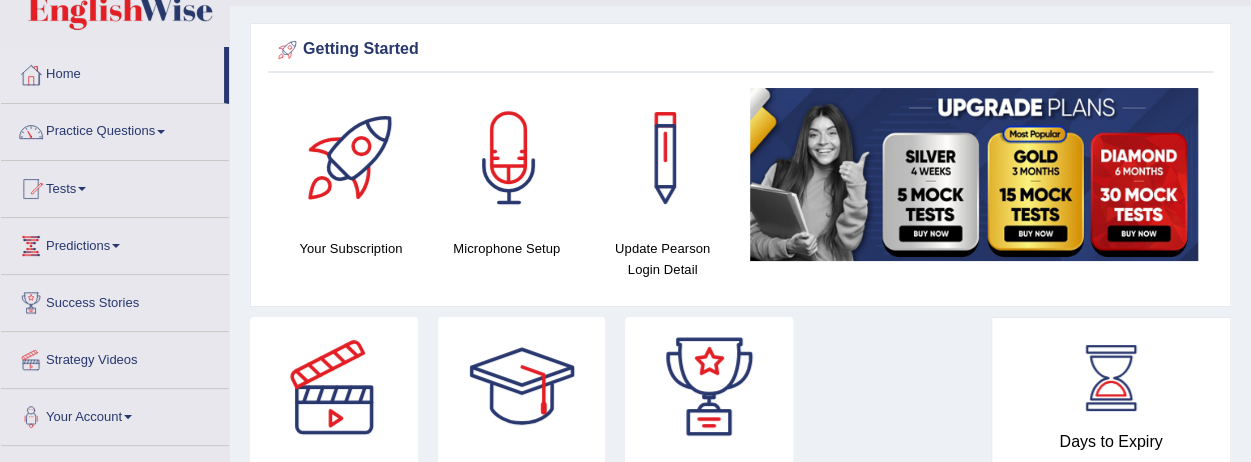 click at bounding box center [82, 189] 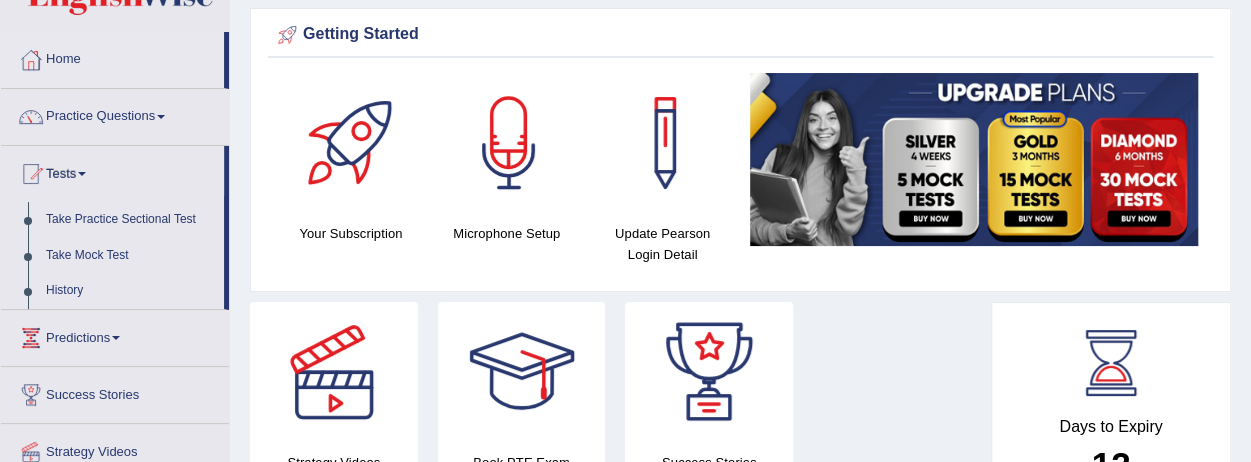 scroll, scrollTop: 52, scrollLeft: 0, axis: vertical 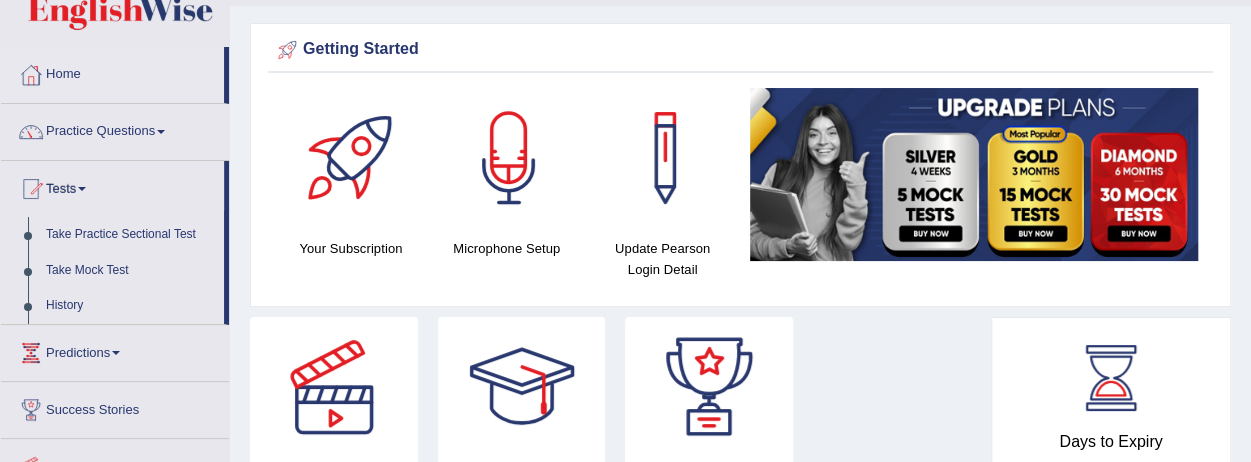 click at bounding box center [161, 132] 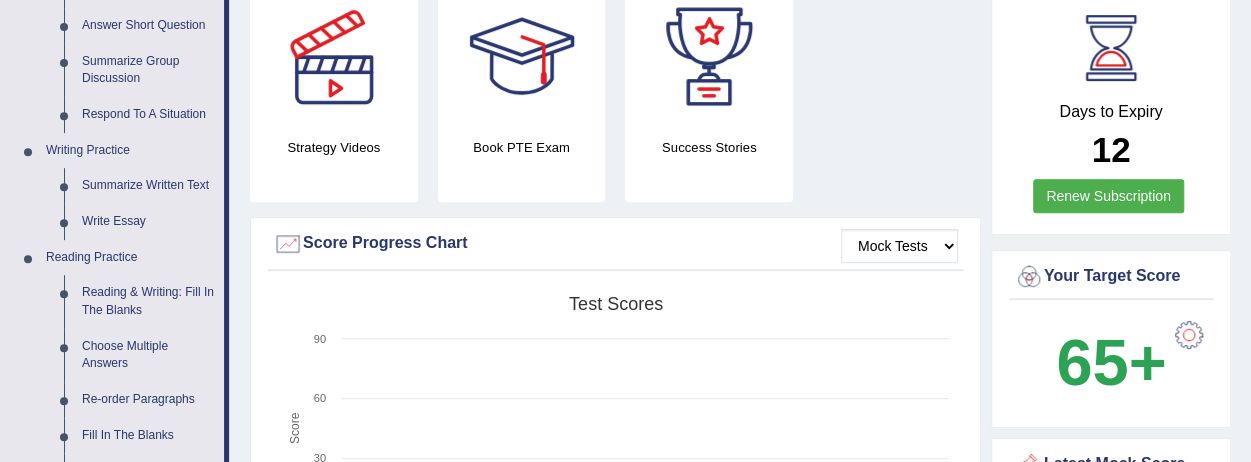 scroll, scrollTop: 380, scrollLeft: 0, axis: vertical 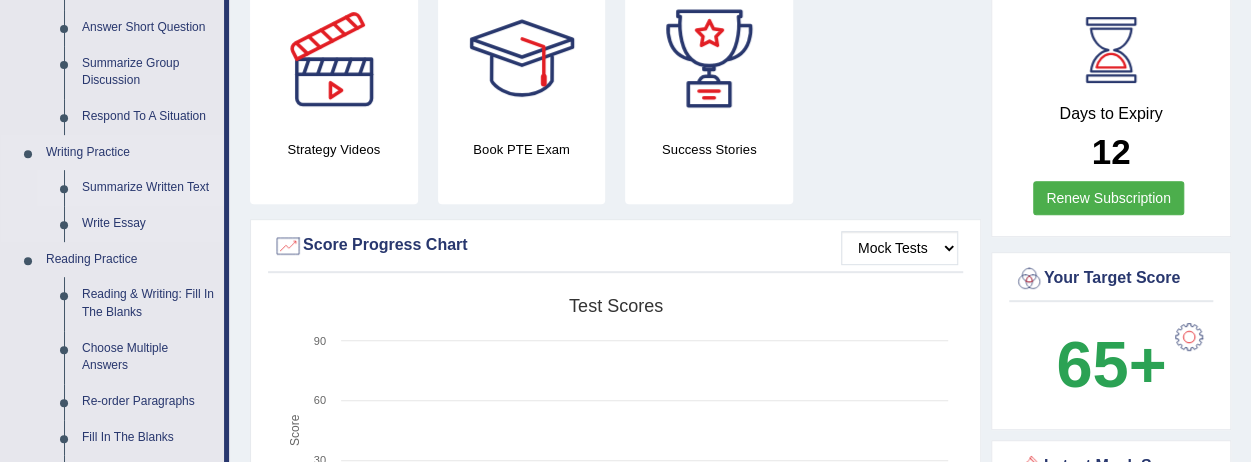 click on "Summarize Written Text" at bounding box center (148, 188) 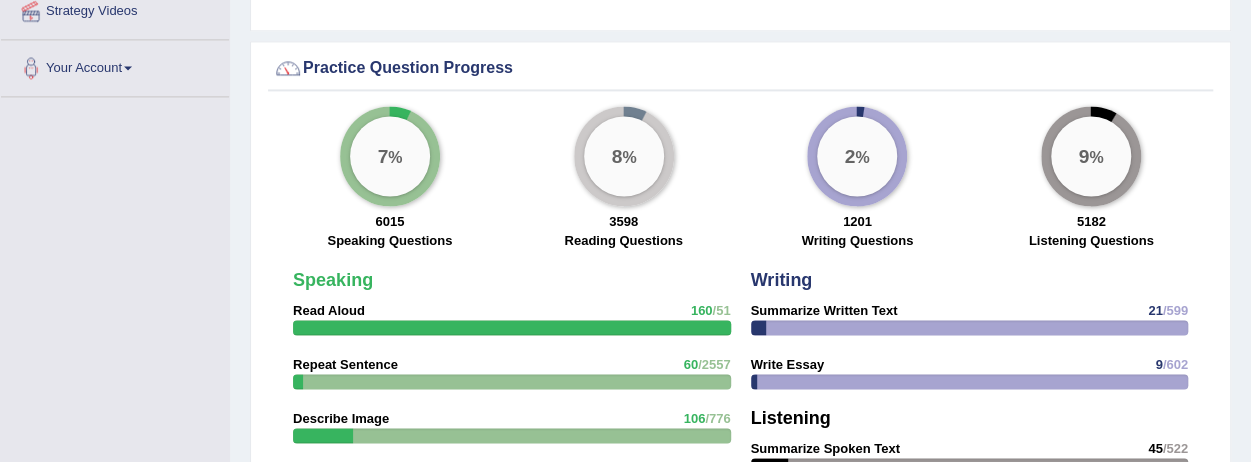 scroll, scrollTop: 1390, scrollLeft: 0, axis: vertical 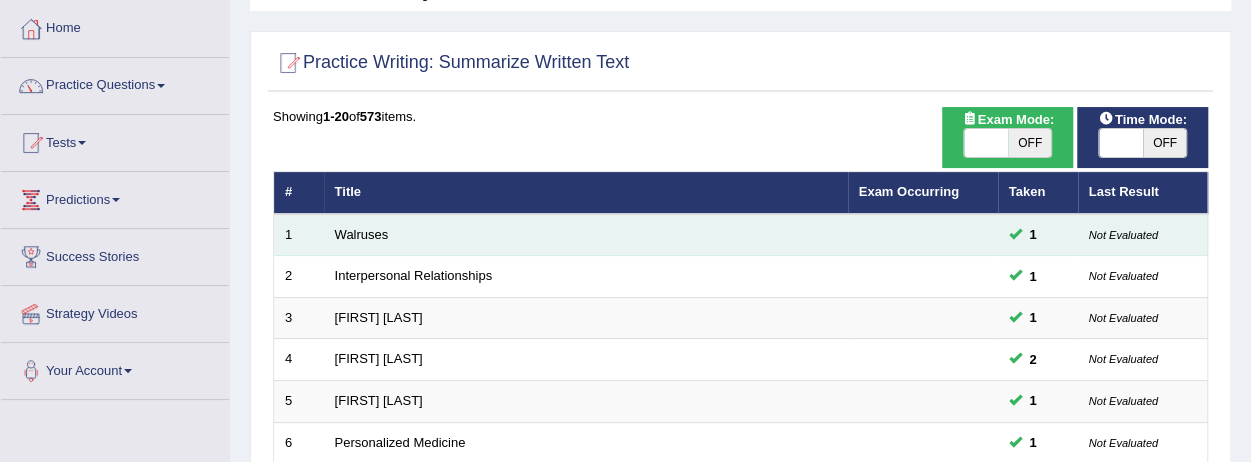 click at bounding box center [923, 235] 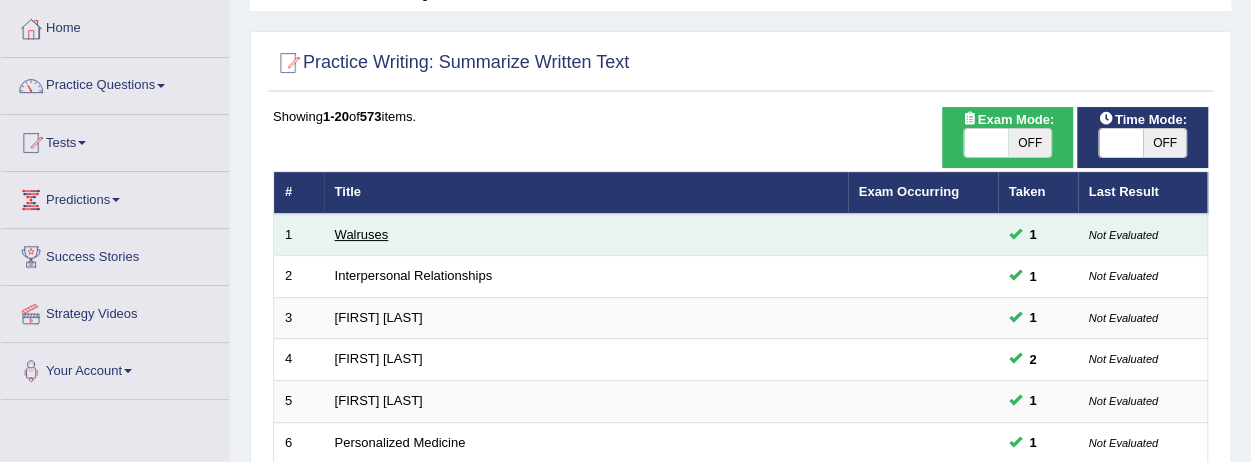 click on "Walruses" at bounding box center (362, 234) 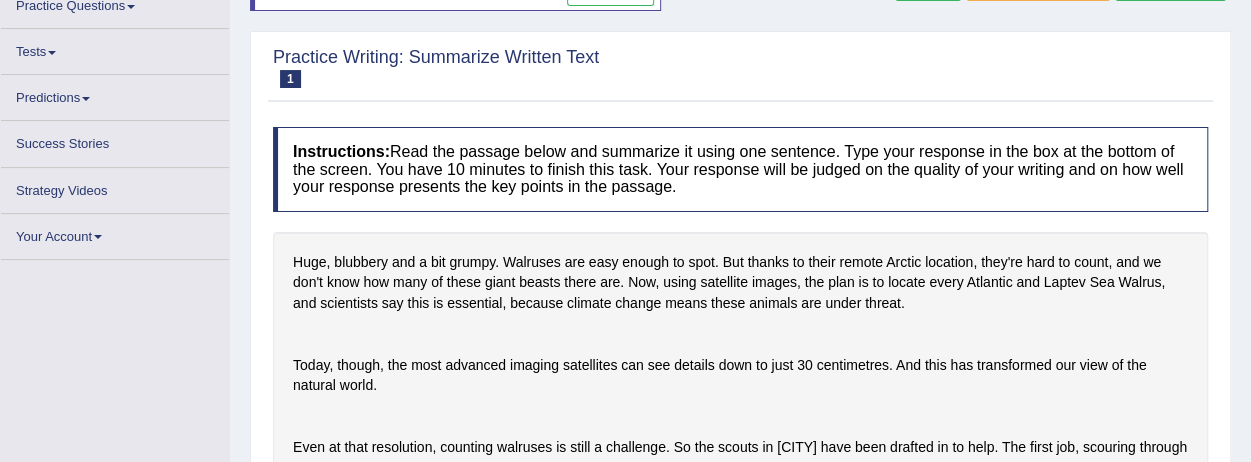 scroll, scrollTop: 0, scrollLeft: 0, axis: both 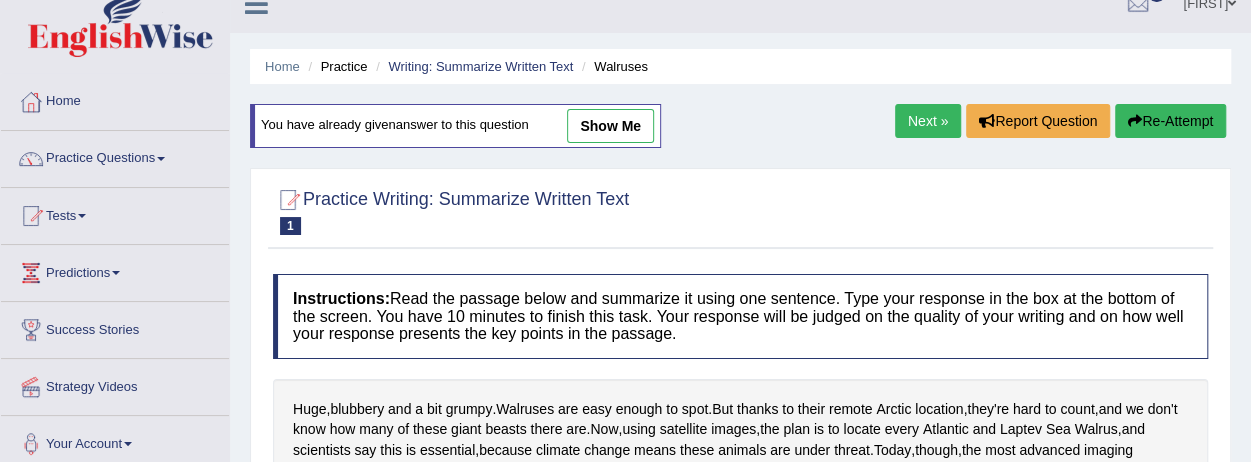 click on "show me" at bounding box center [610, 126] 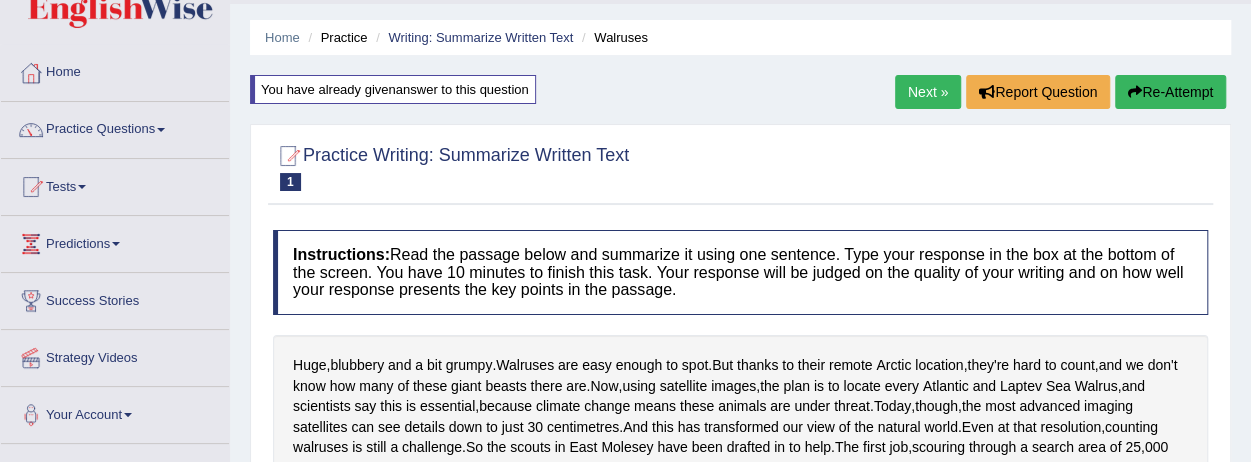 scroll, scrollTop: 0, scrollLeft: 0, axis: both 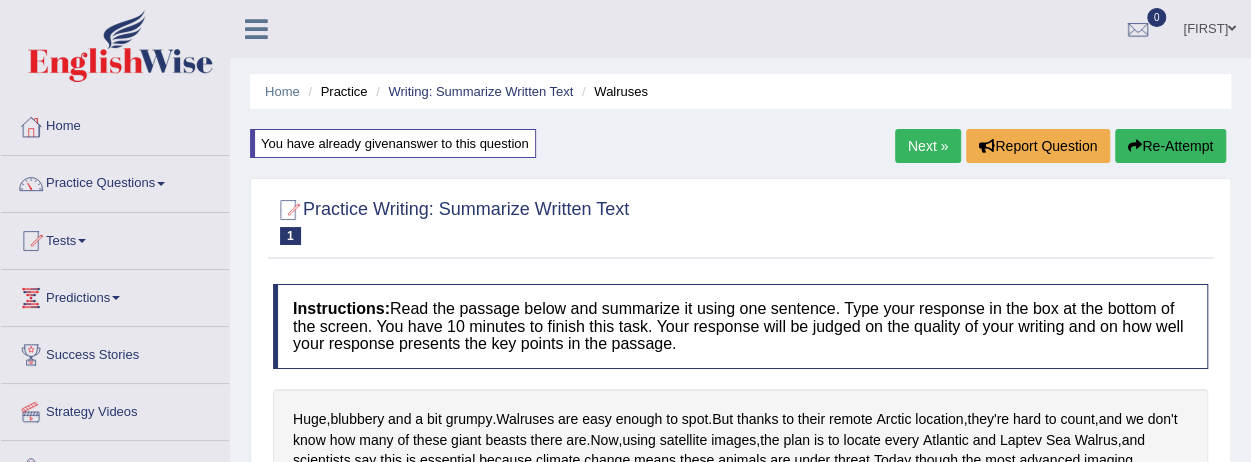 click on "Next »" at bounding box center [928, 146] 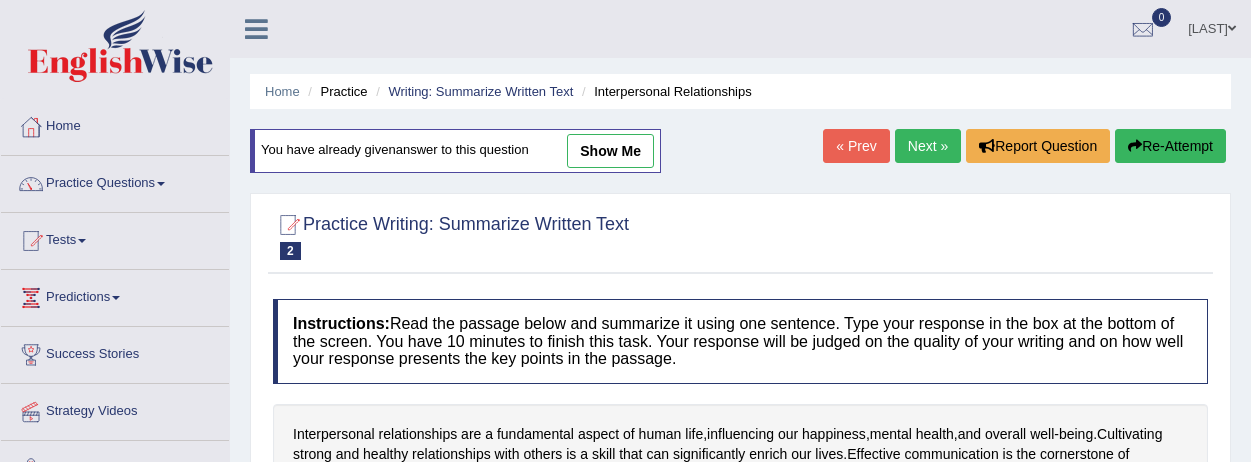 scroll, scrollTop: 0, scrollLeft: 0, axis: both 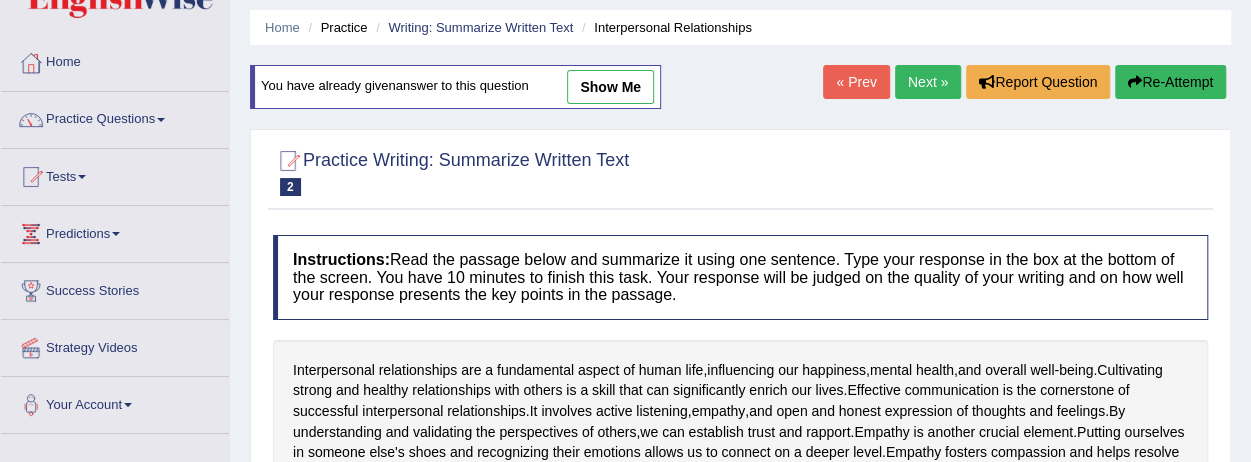 click on "show me" at bounding box center (610, 87) 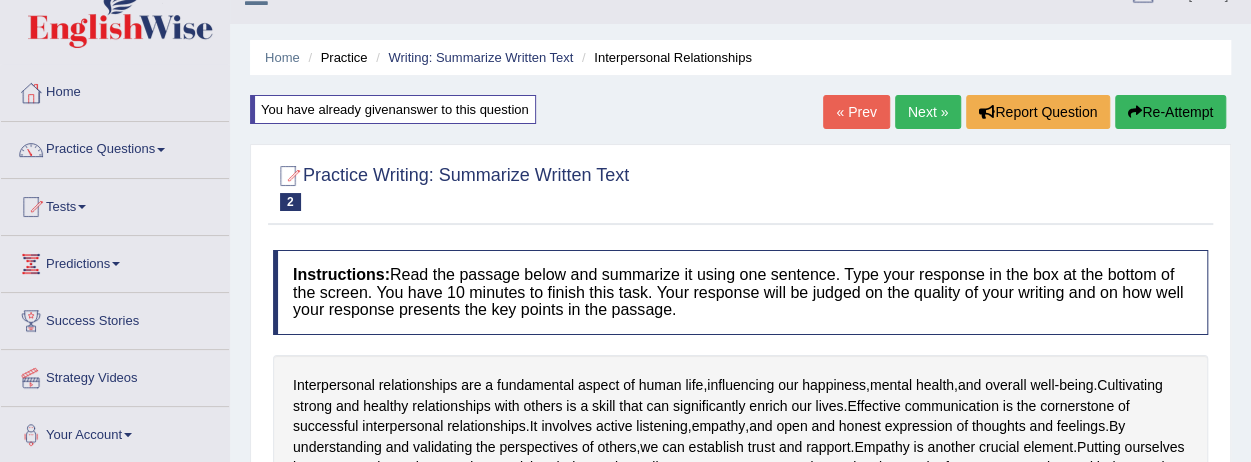 scroll, scrollTop: 0, scrollLeft: 0, axis: both 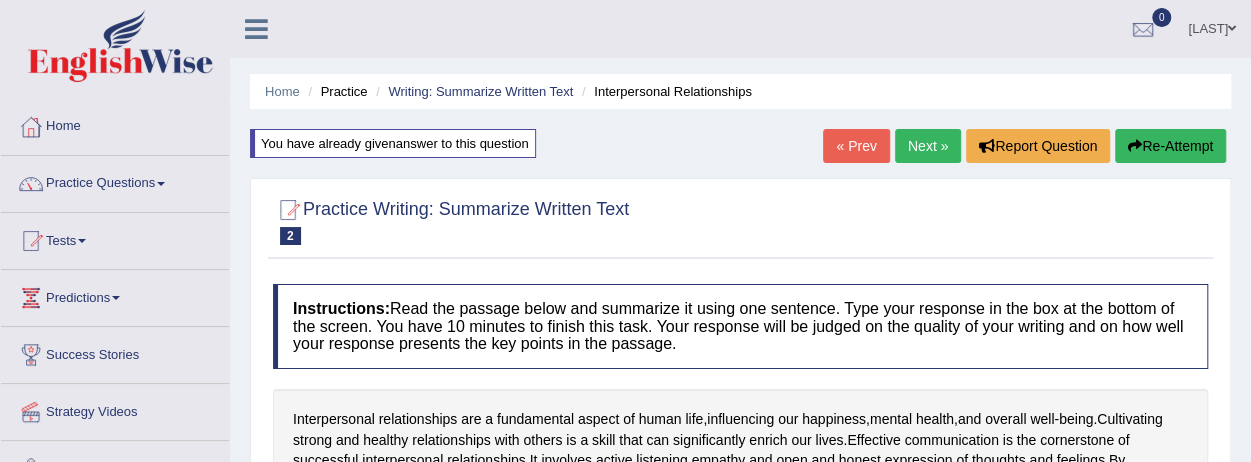 click on "Next »" at bounding box center (928, 146) 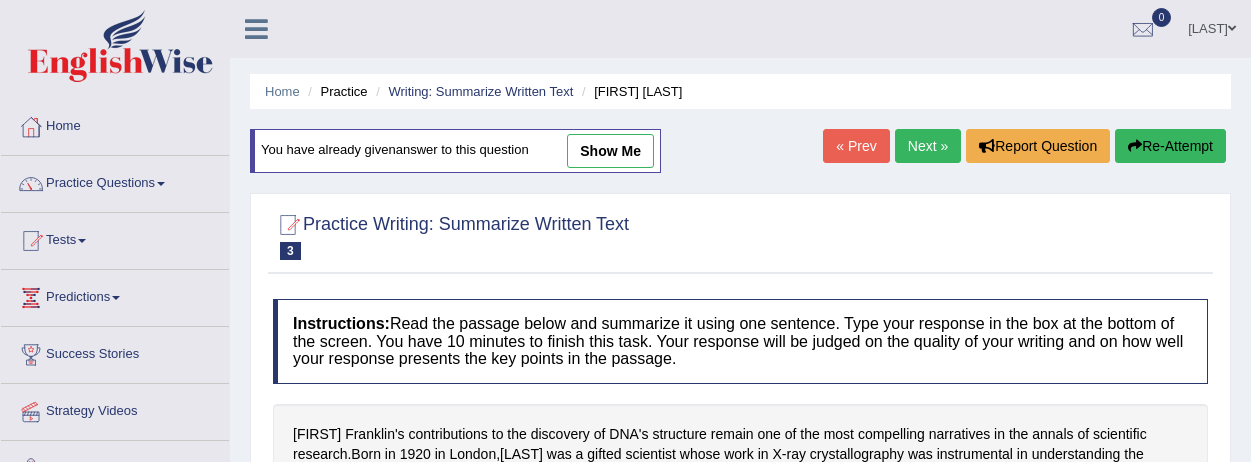 scroll, scrollTop: 0, scrollLeft: 0, axis: both 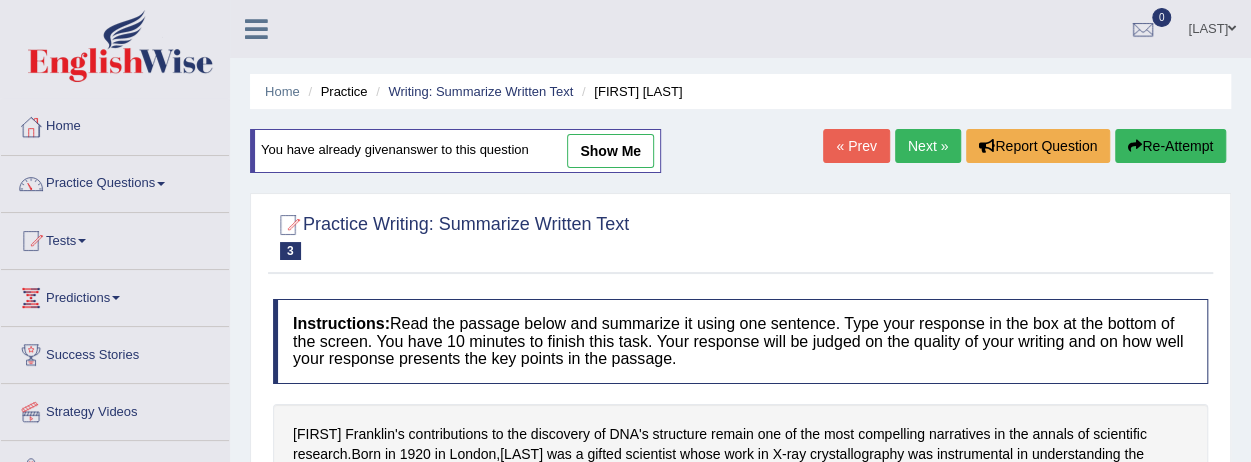 click at bounding box center (82, 241) 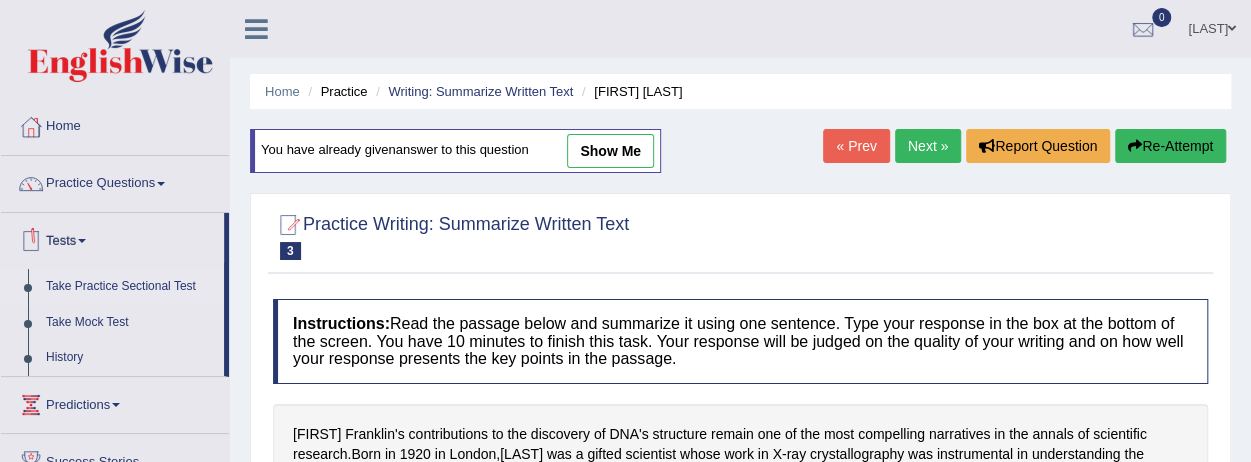 click on "Take Practice Sectional Test" at bounding box center [130, 287] 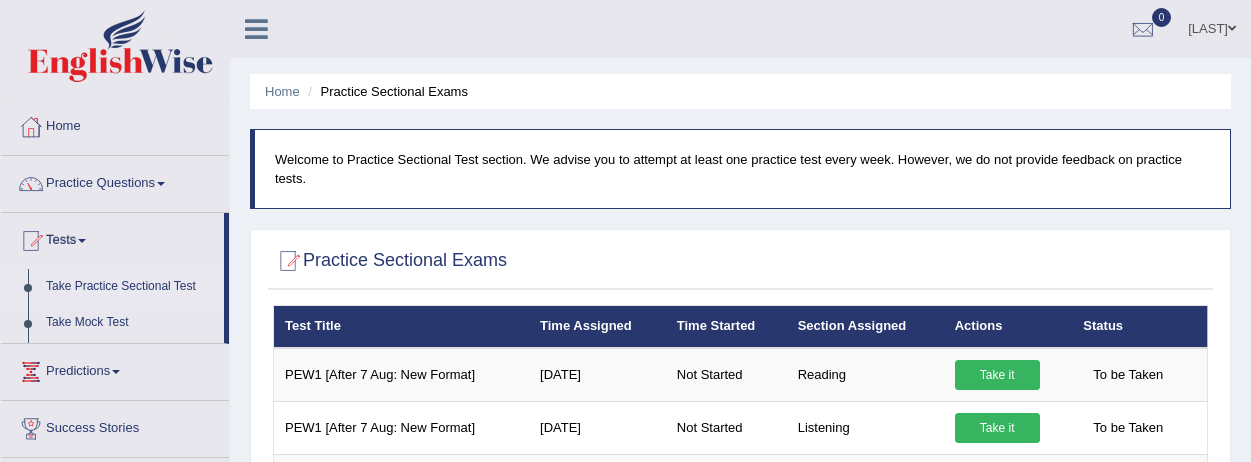 scroll, scrollTop: 0, scrollLeft: 0, axis: both 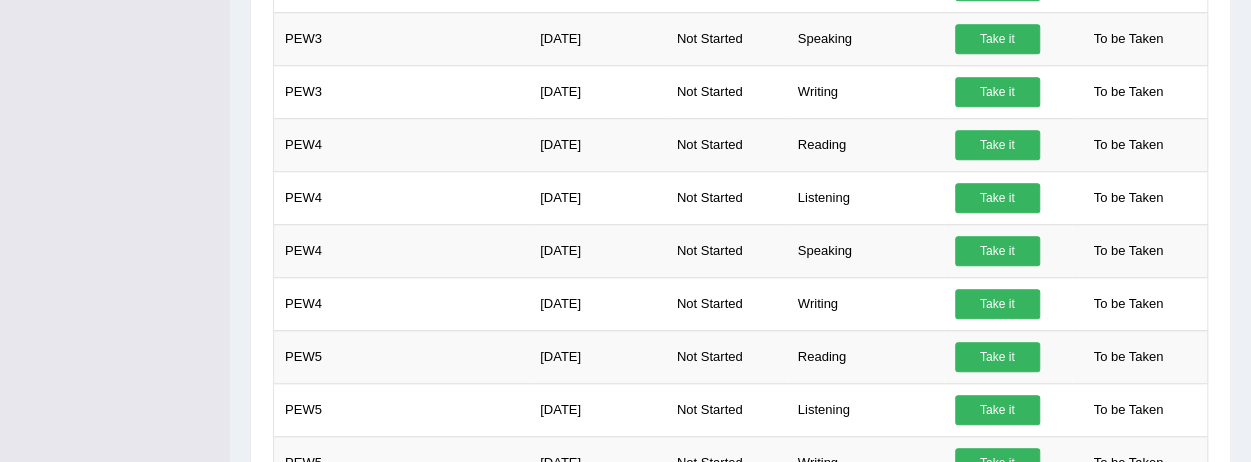 click on "Toggle navigation
Home
Practice Questions   Speaking Practice Read Aloud
Repeat Sentence
Describe Image
Re-tell Lecture
Answer Short Question
Summarize Group Discussion
Respond To A Situation
Writing Practice  Summarize Written Text
Write Essay
Reading Practice  Reading & Writing: Fill In The Blanks
Choose Multiple Answers
Re-order Paragraphs
Fill In The Blanks
Choose Single Answer
Listening Practice  Summarize Spoken Text
Highlight Incorrect Words
Highlight Correct Summary
Select Missing Word
Choose Single Answer
Choose Multiple Answers
Fill In The Blanks
Write From Dictation
Pronunciation
Tests  Take Practice Sectional Test
Take Mock Test" at bounding box center (625, 17) 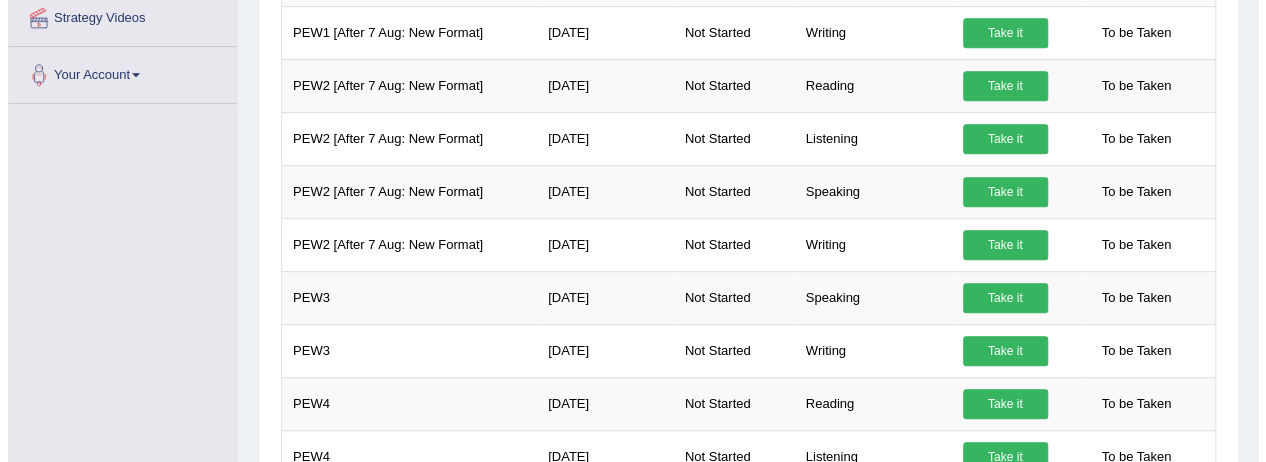 scroll, scrollTop: 504, scrollLeft: 0, axis: vertical 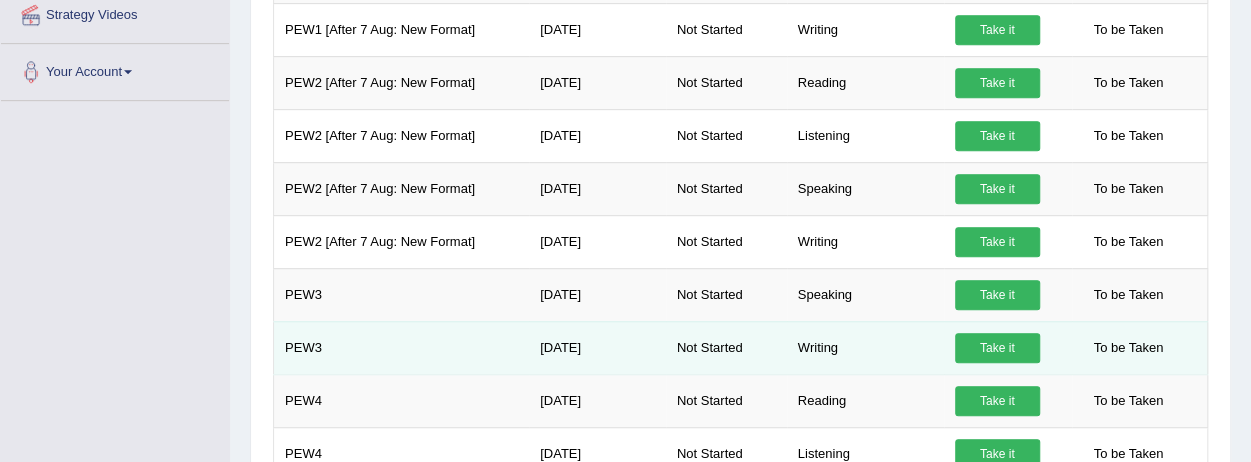 click on "Take it" at bounding box center (997, 348) 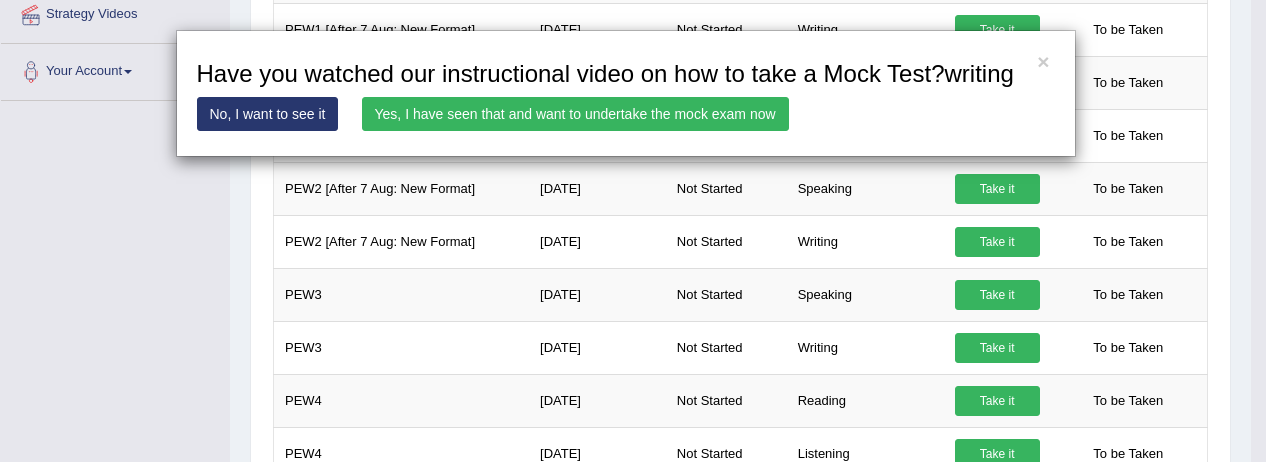 click on "Yes, I have seen that and want to undertake the mock exam now" at bounding box center [575, 114] 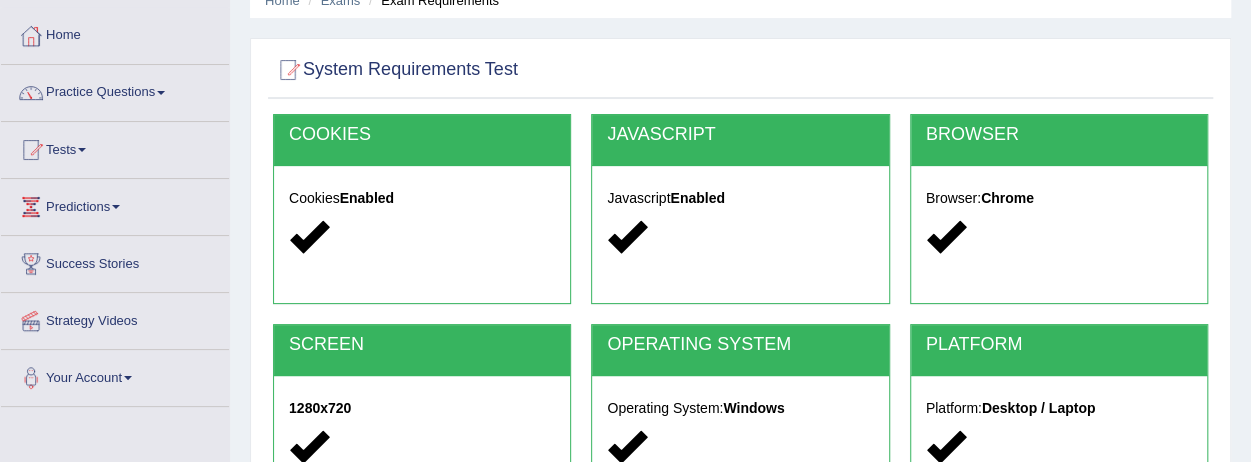 scroll, scrollTop: 0, scrollLeft: 0, axis: both 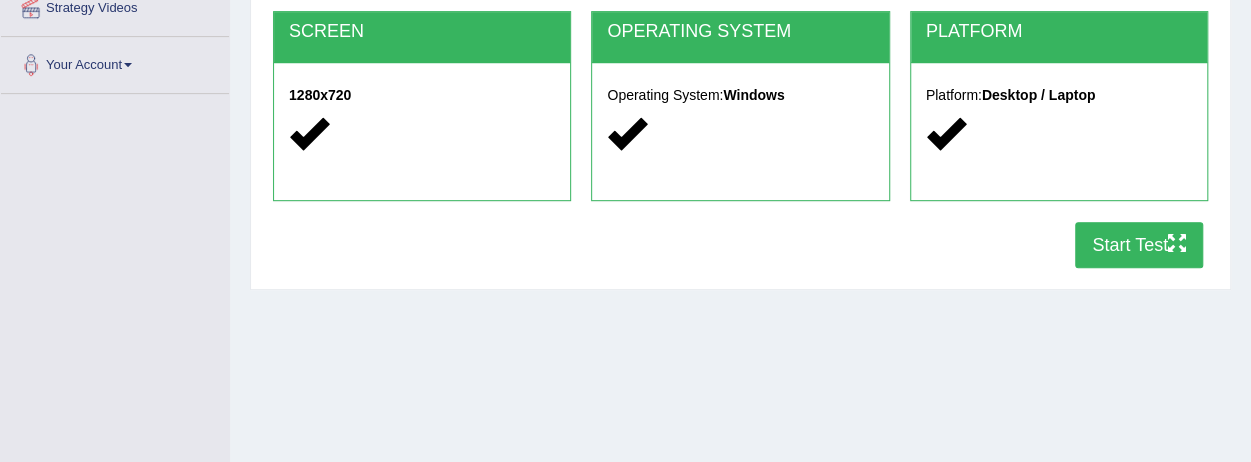 click on "Start Test" at bounding box center [1139, 245] 